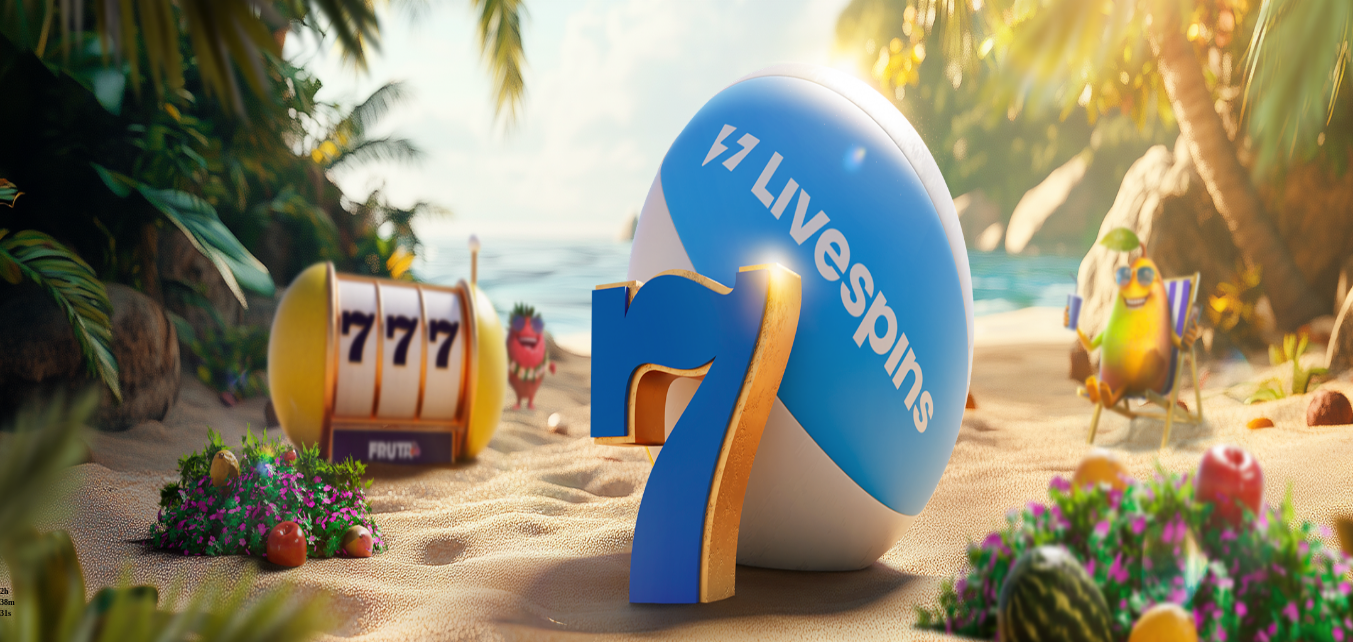 scroll, scrollTop: 0, scrollLeft: 0, axis: both 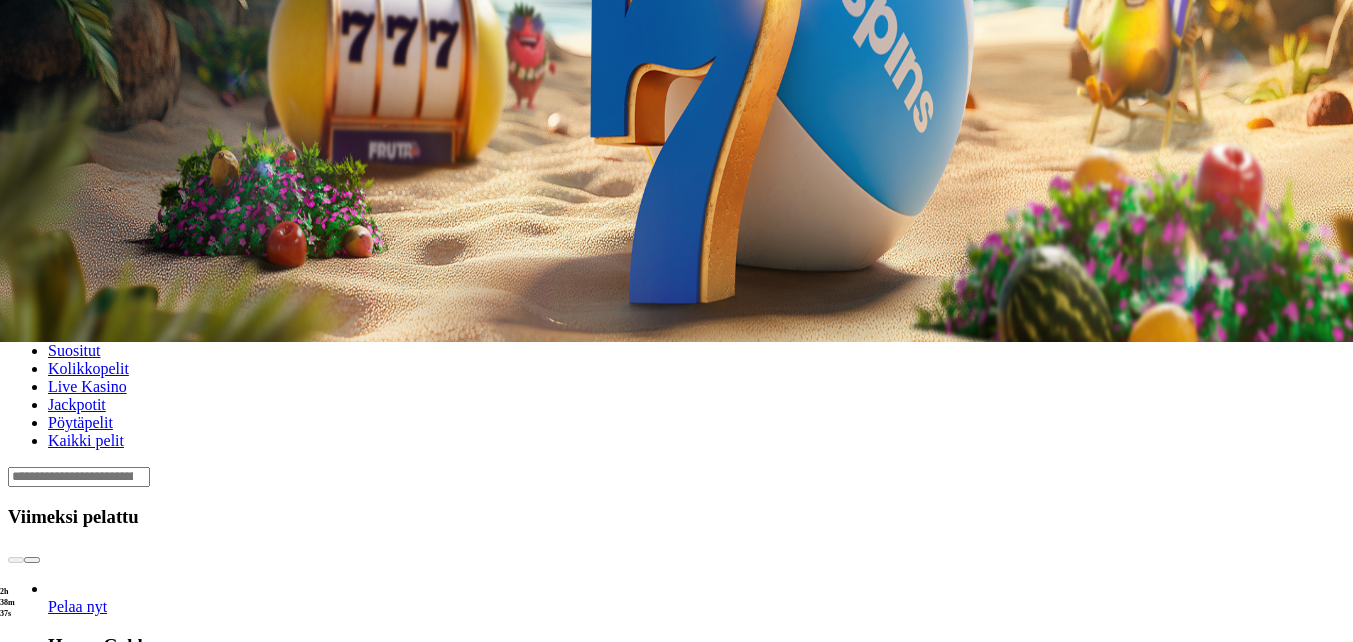 click on "Pelaa nyt" at bounding box center (77, 988) 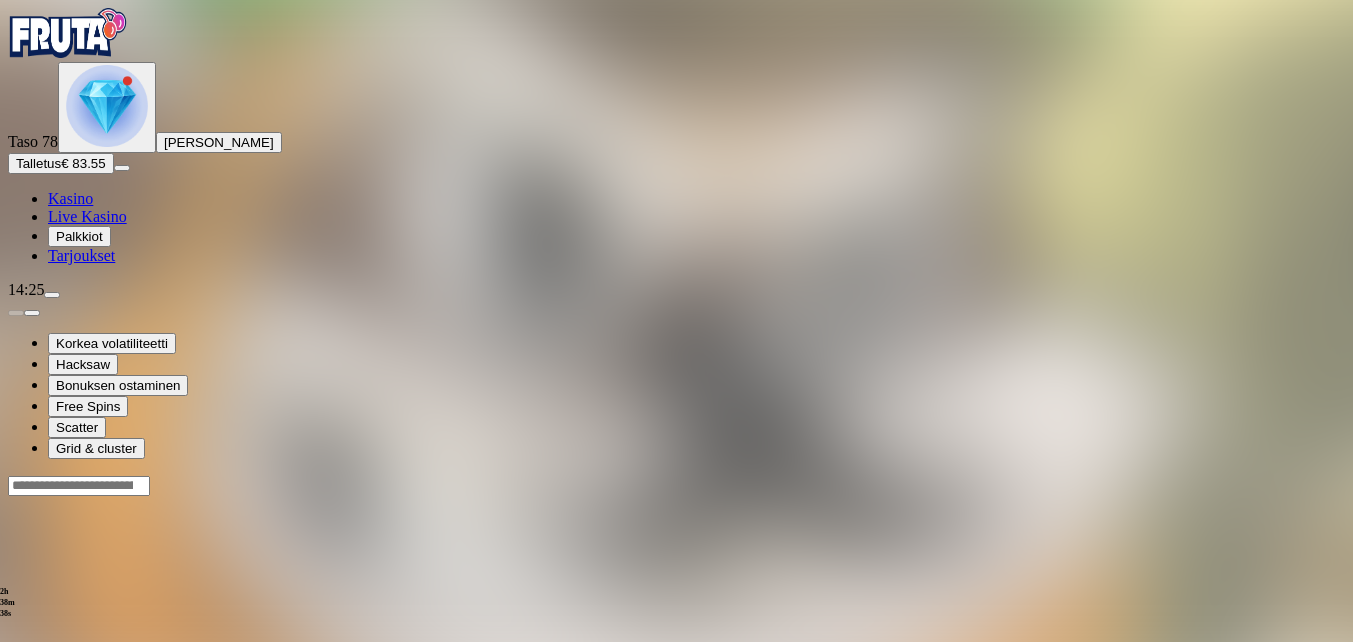 scroll, scrollTop: 0, scrollLeft: 0, axis: both 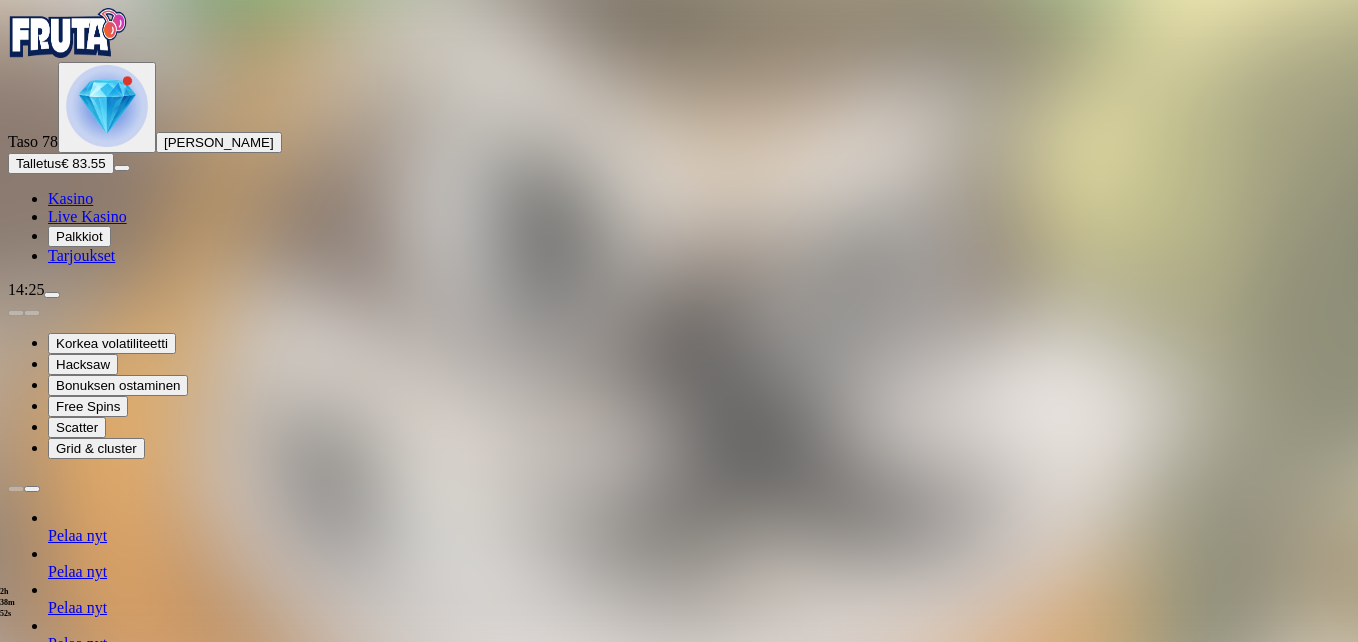 click at bounding box center [48, 1258] 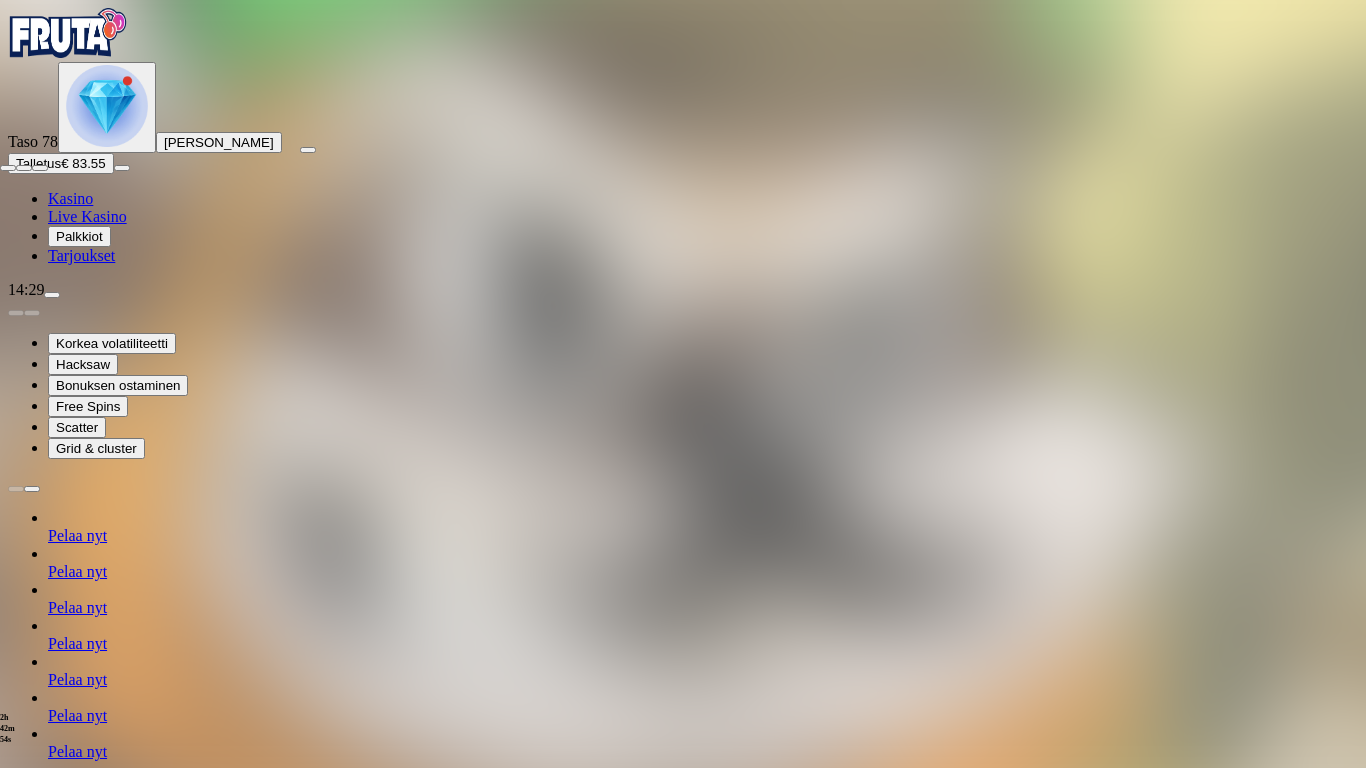 click at bounding box center [8, 168] 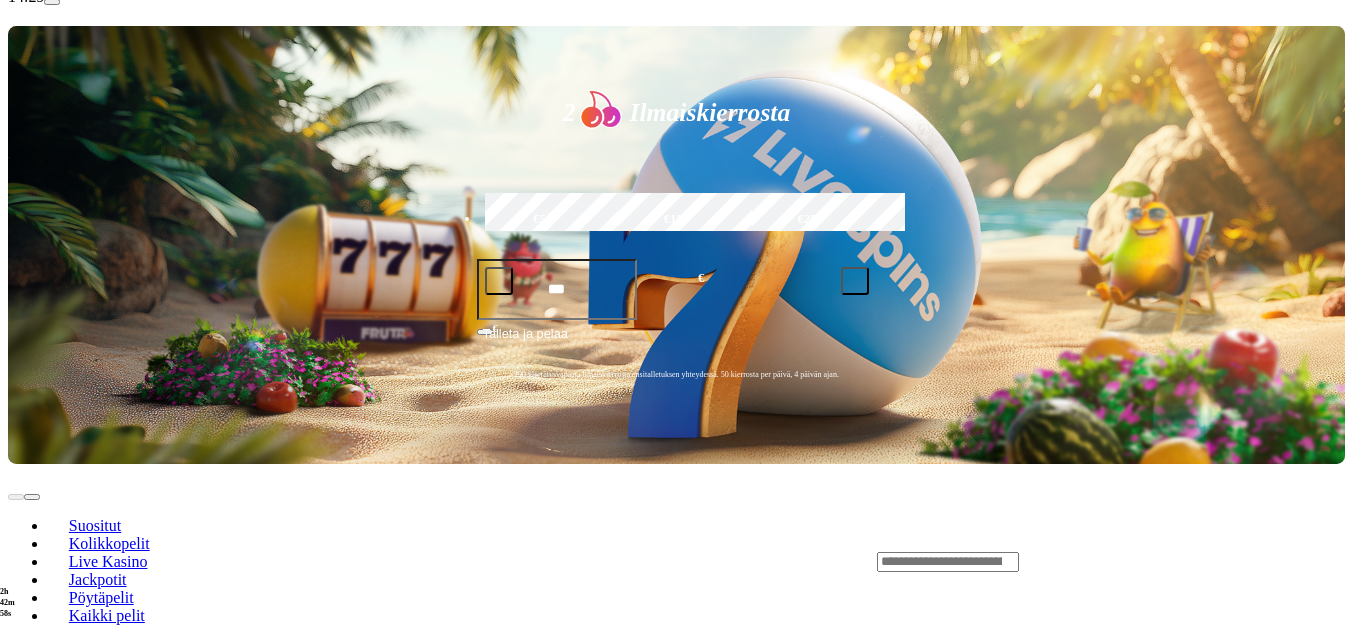 scroll, scrollTop: 300, scrollLeft: 0, axis: vertical 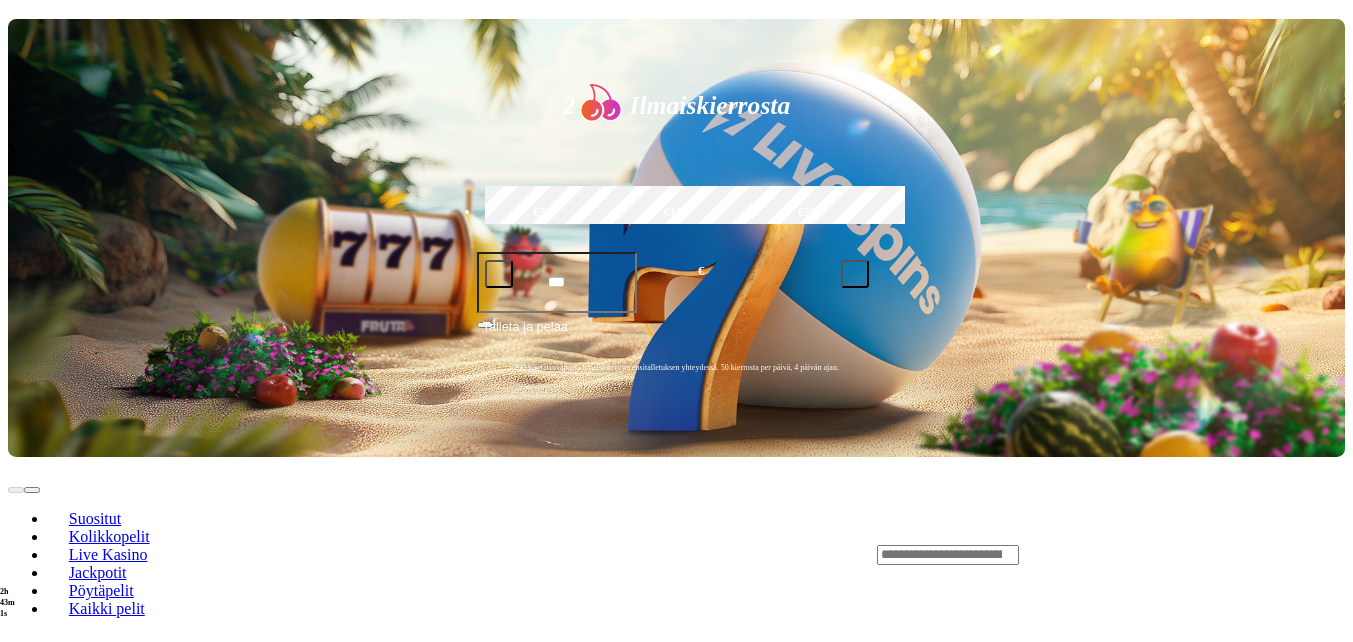 click at bounding box center (32, 727) 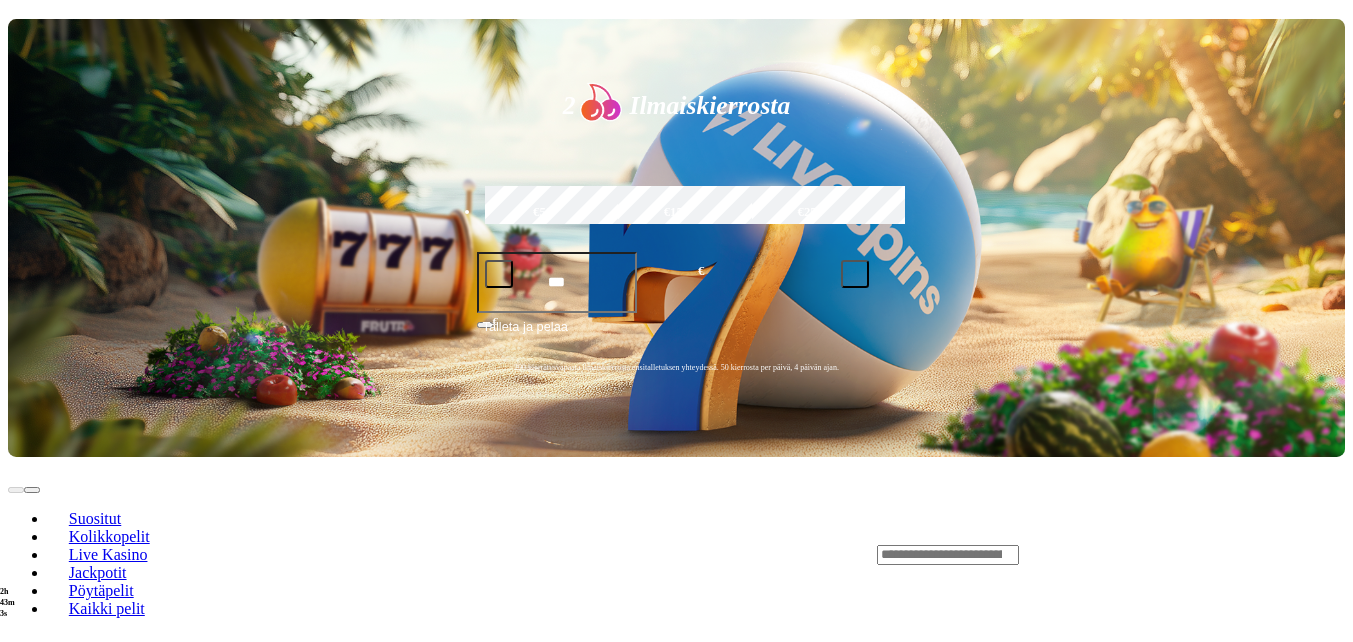 click at bounding box center [32, 727] 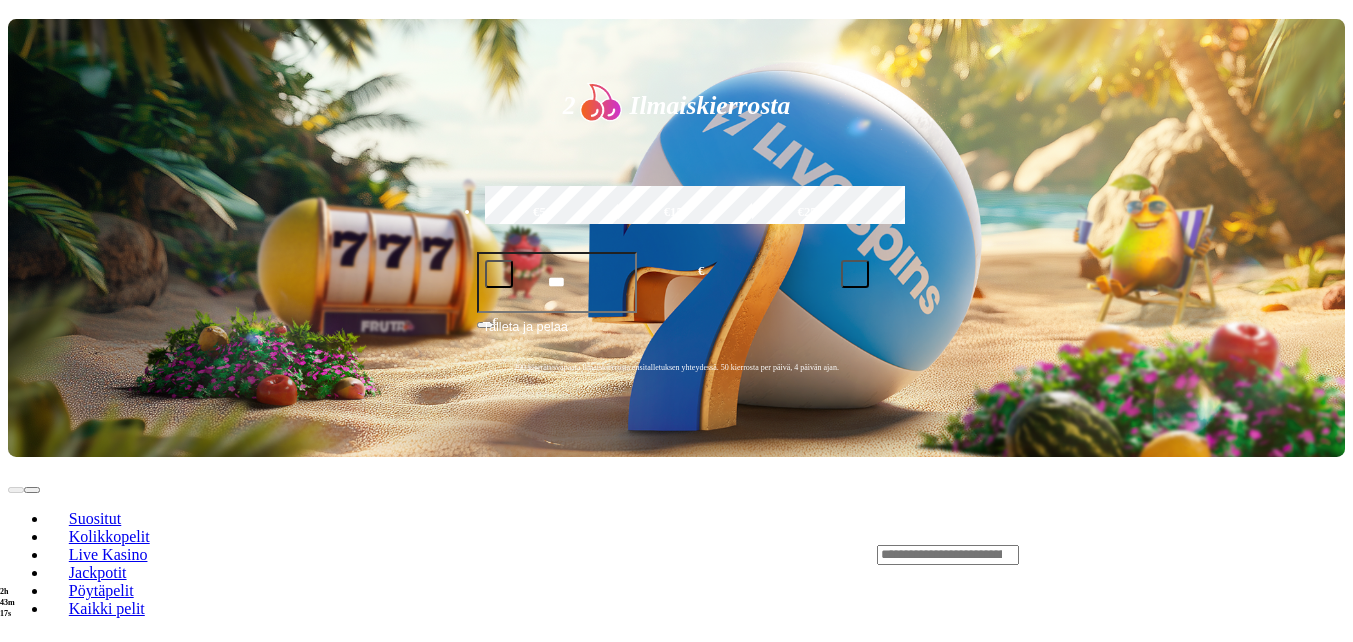 click at bounding box center [32, 2491] 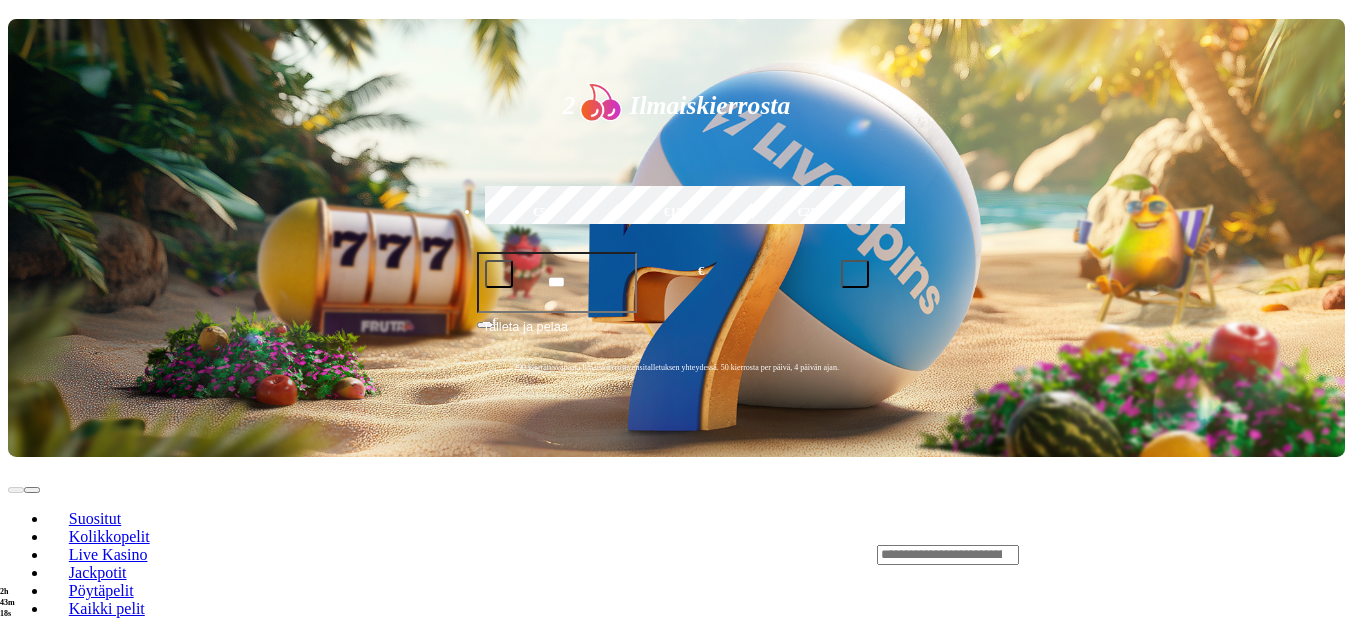 click at bounding box center (32, 2491) 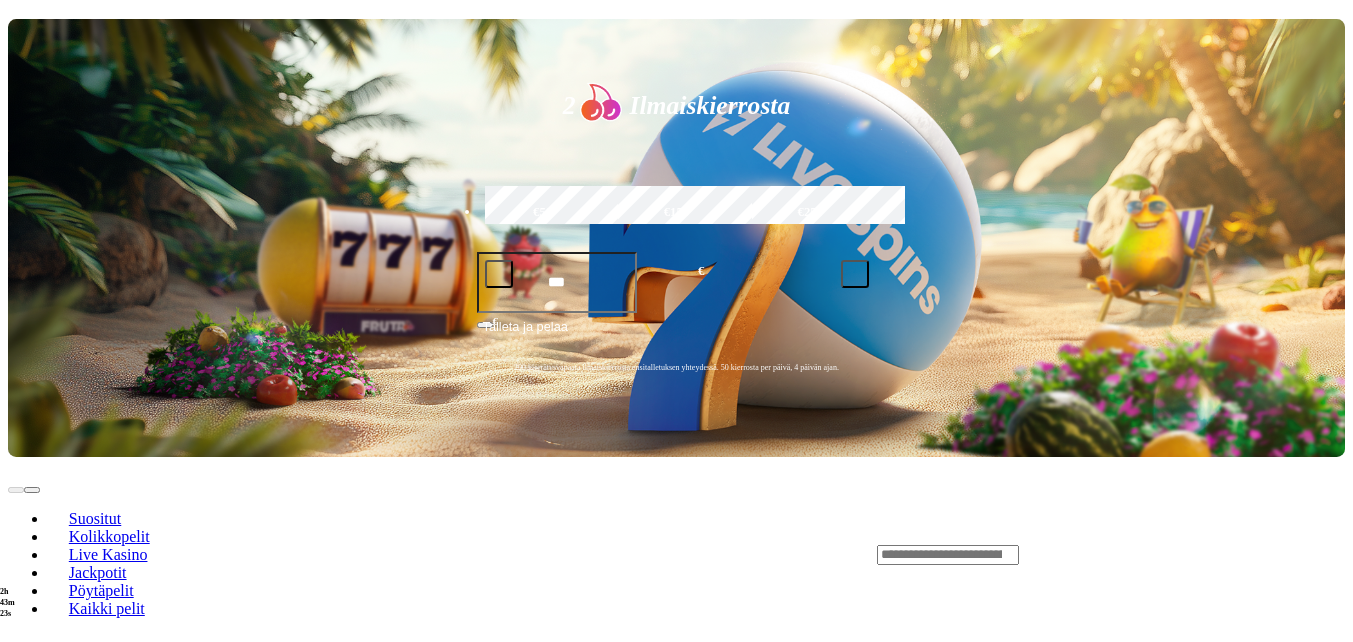 click at bounding box center (16, 2491) 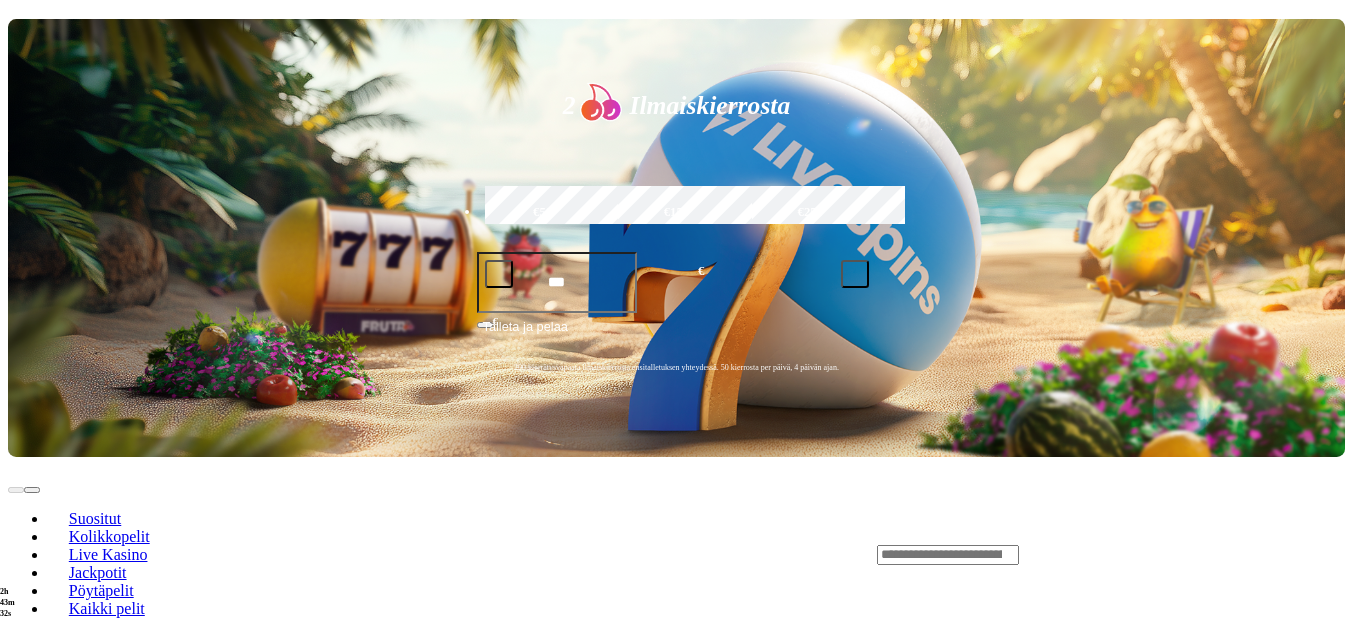 click at bounding box center [32, 2491] 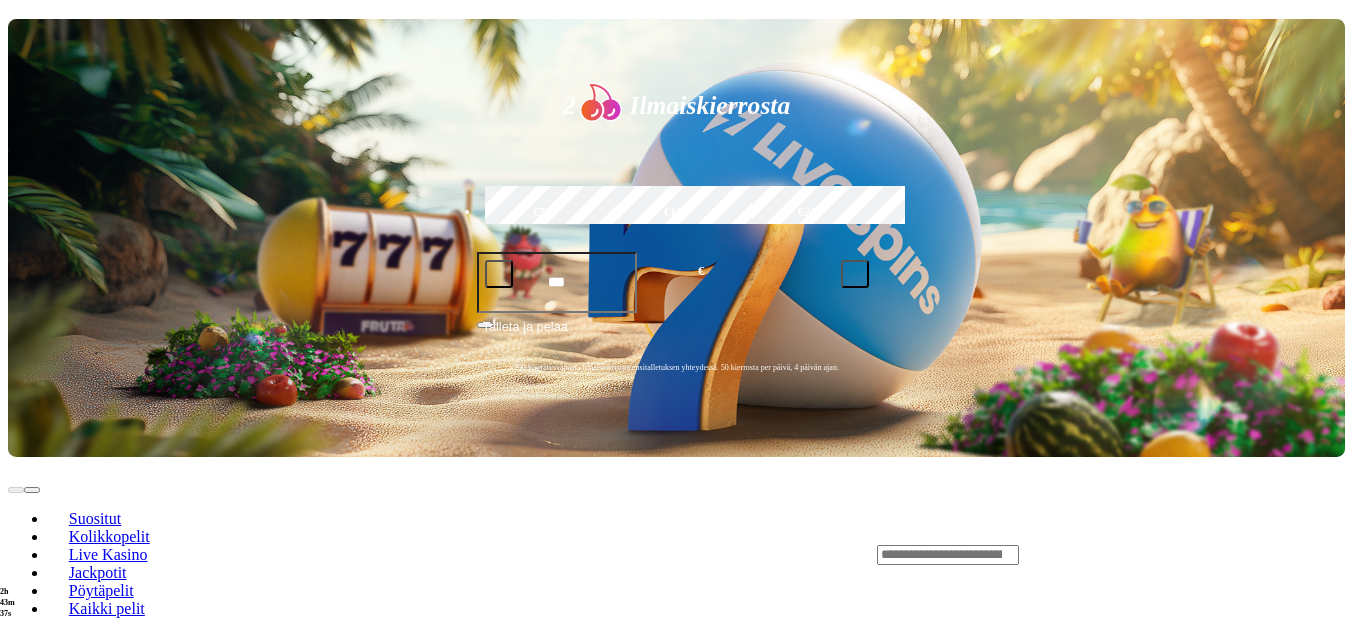 click at bounding box center [32, 2491] 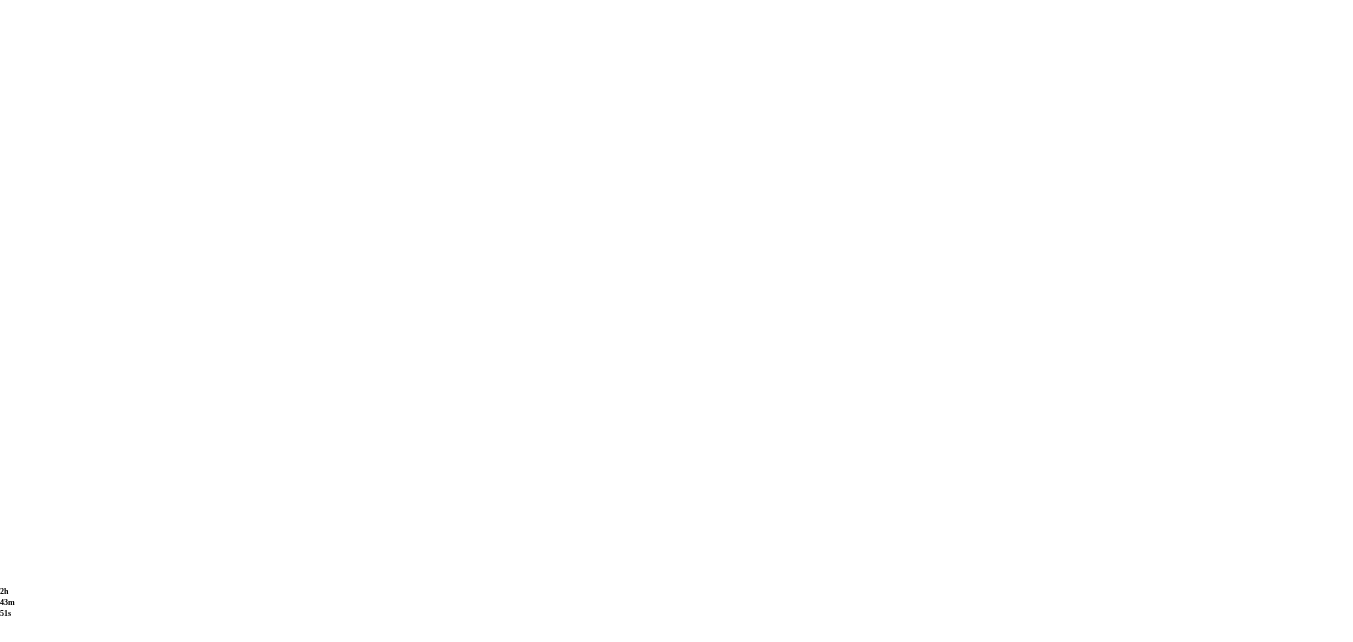 scroll, scrollTop: 1700, scrollLeft: 0, axis: vertical 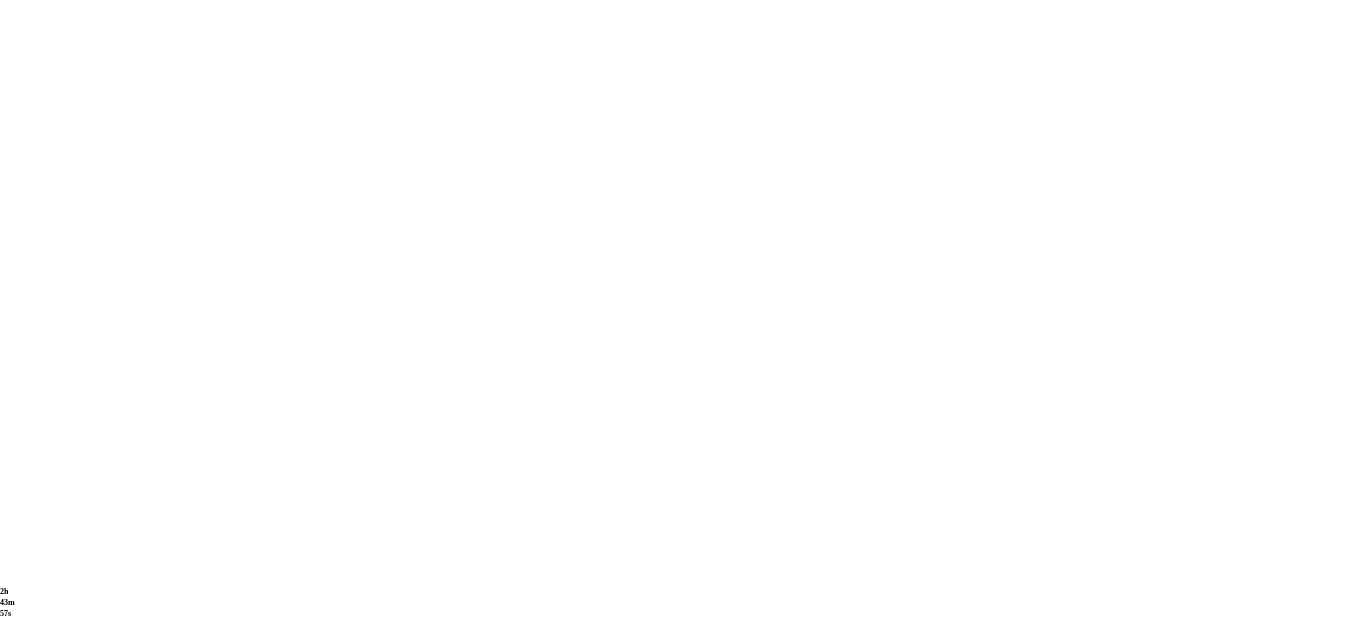 click on "Pelaa nyt" at bounding box center [77, 19422] 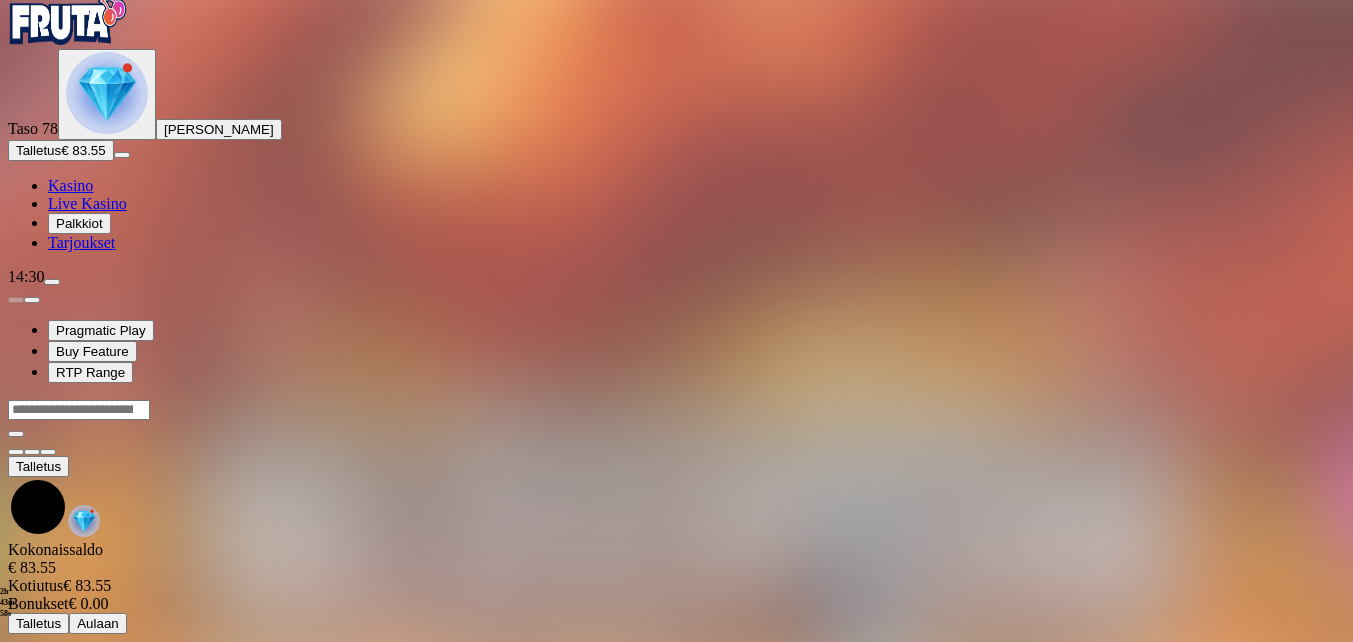 scroll, scrollTop: 0, scrollLeft: 0, axis: both 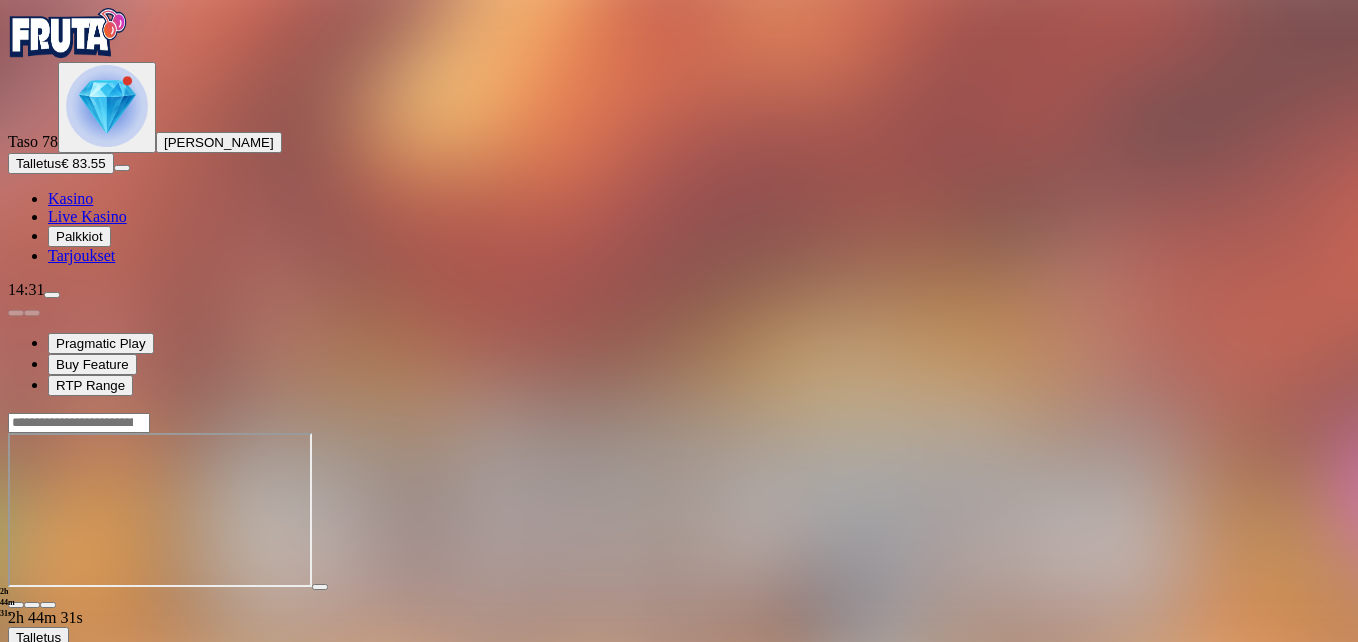 click at bounding box center [48, 605] 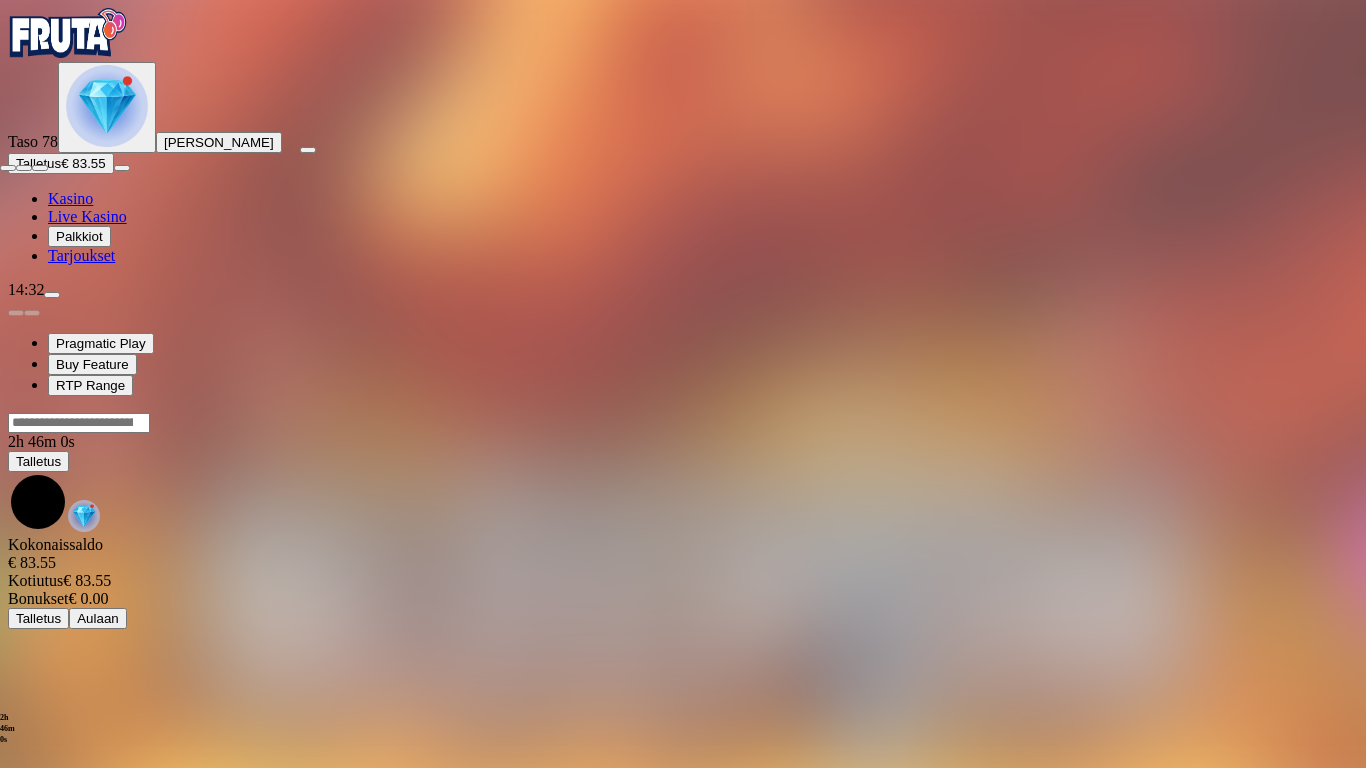 click at bounding box center (8, 168) 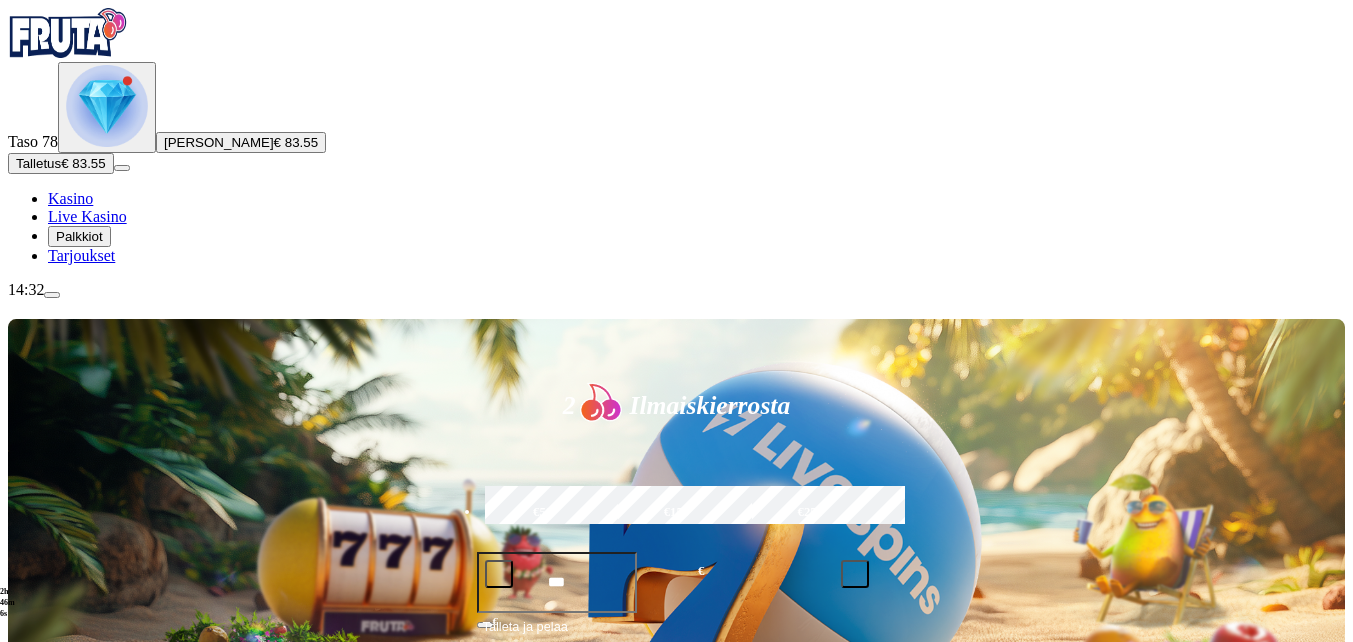 click at bounding box center [32, 1027] 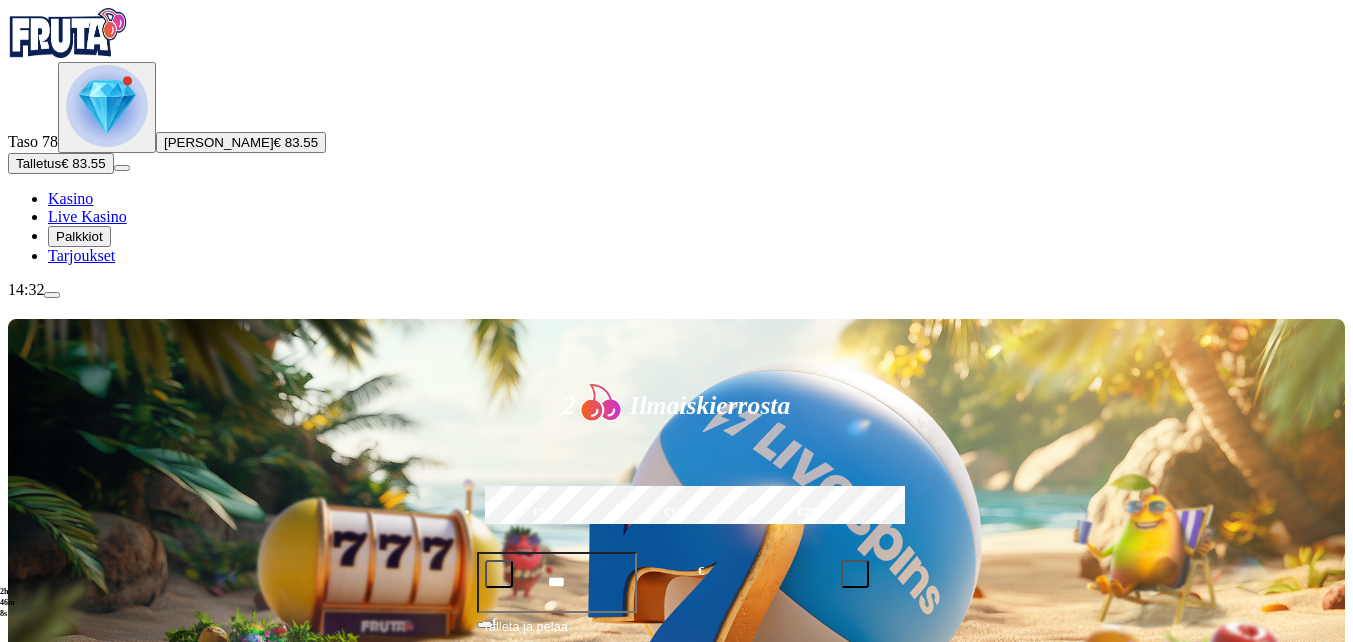 click on "Pelaa nyt" at bounding box center (-752, 1937) 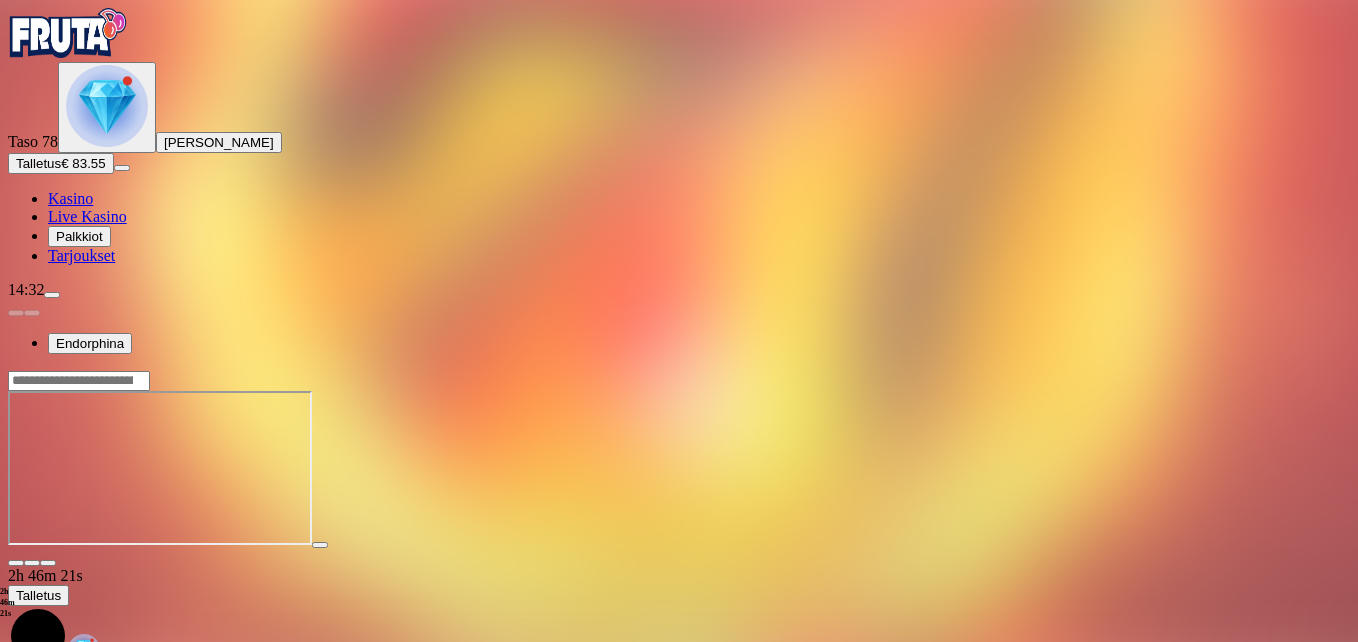drag, startPoint x: 1241, startPoint y: 185, endPoint x: 1262, endPoint y: 247, distance: 65.459915 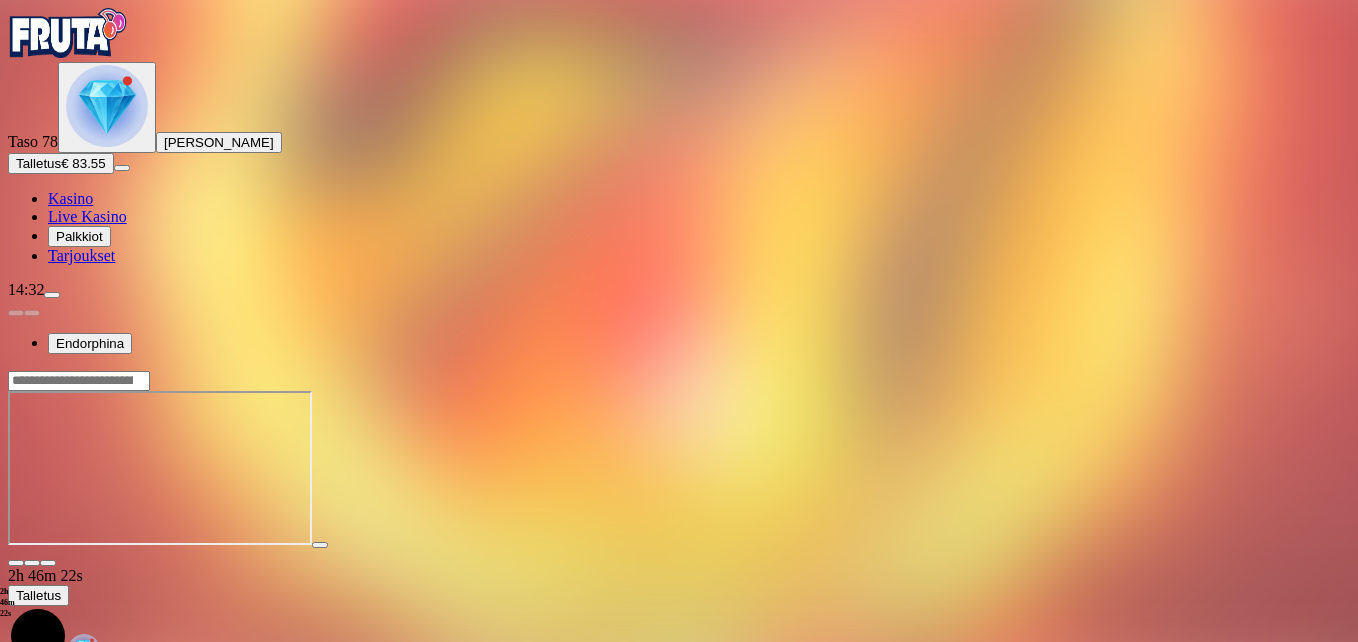 drag, startPoint x: 1245, startPoint y: 254, endPoint x: 1225, endPoint y: 609, distance: 355.56293 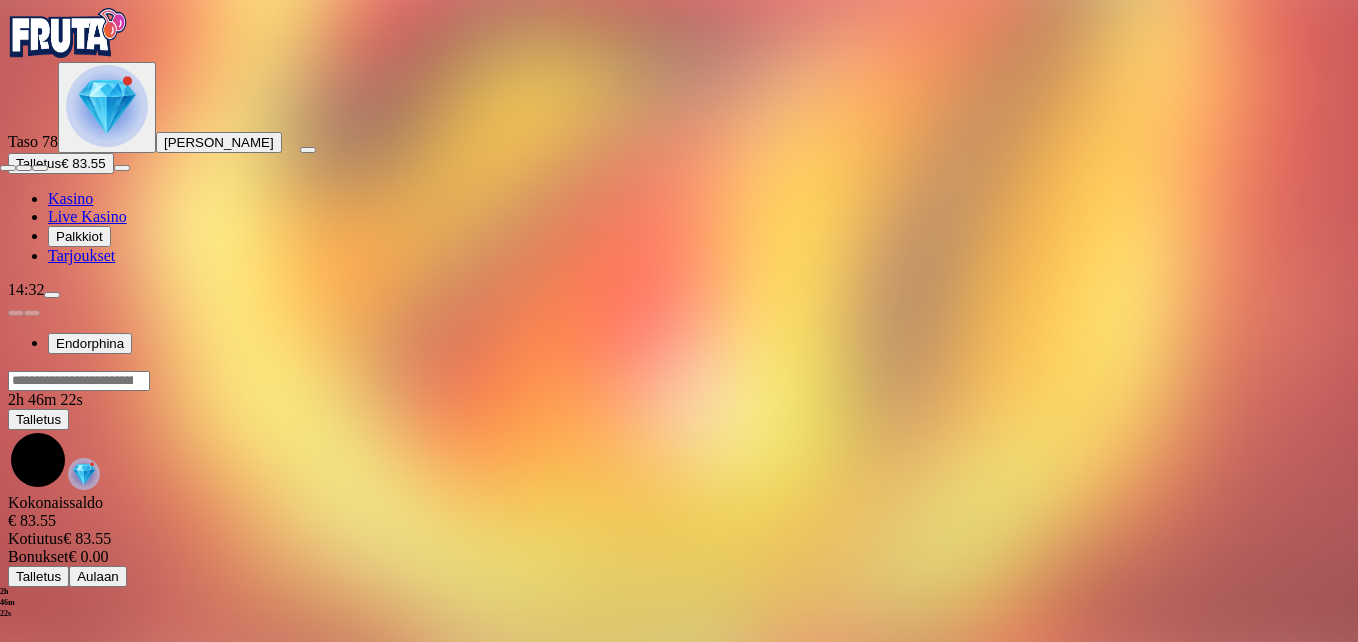 click at bounding box center (150, 75) 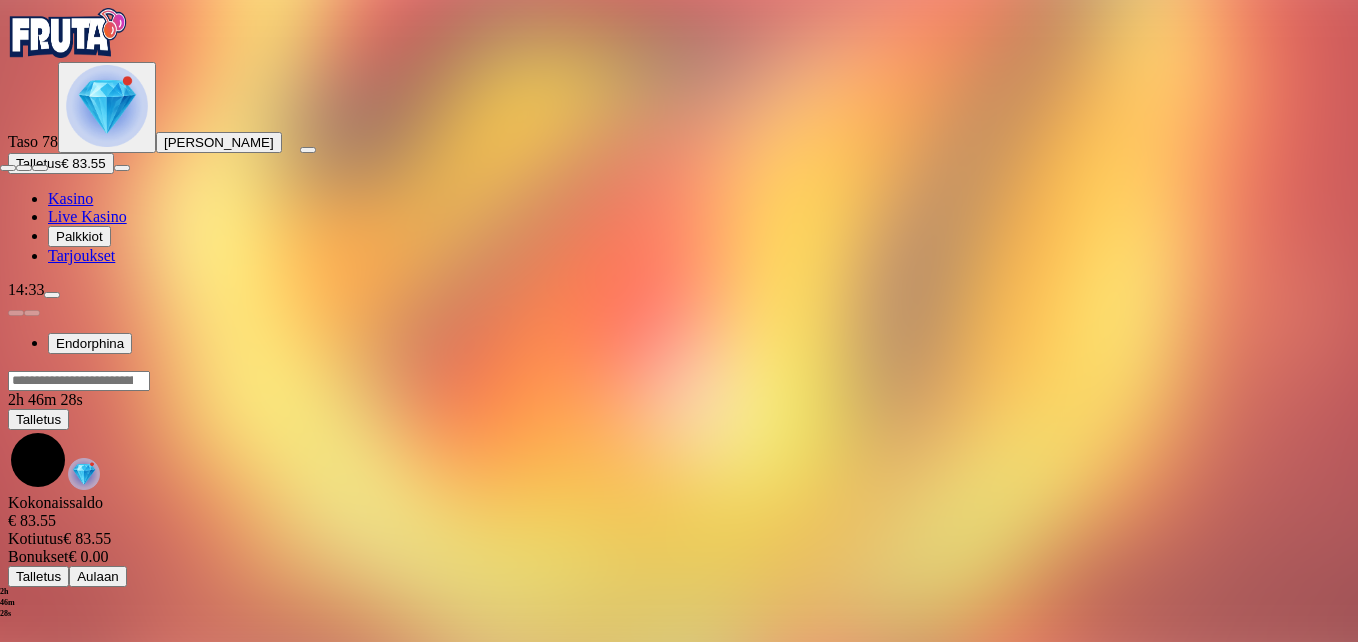 click at bounding box center (150, 75) 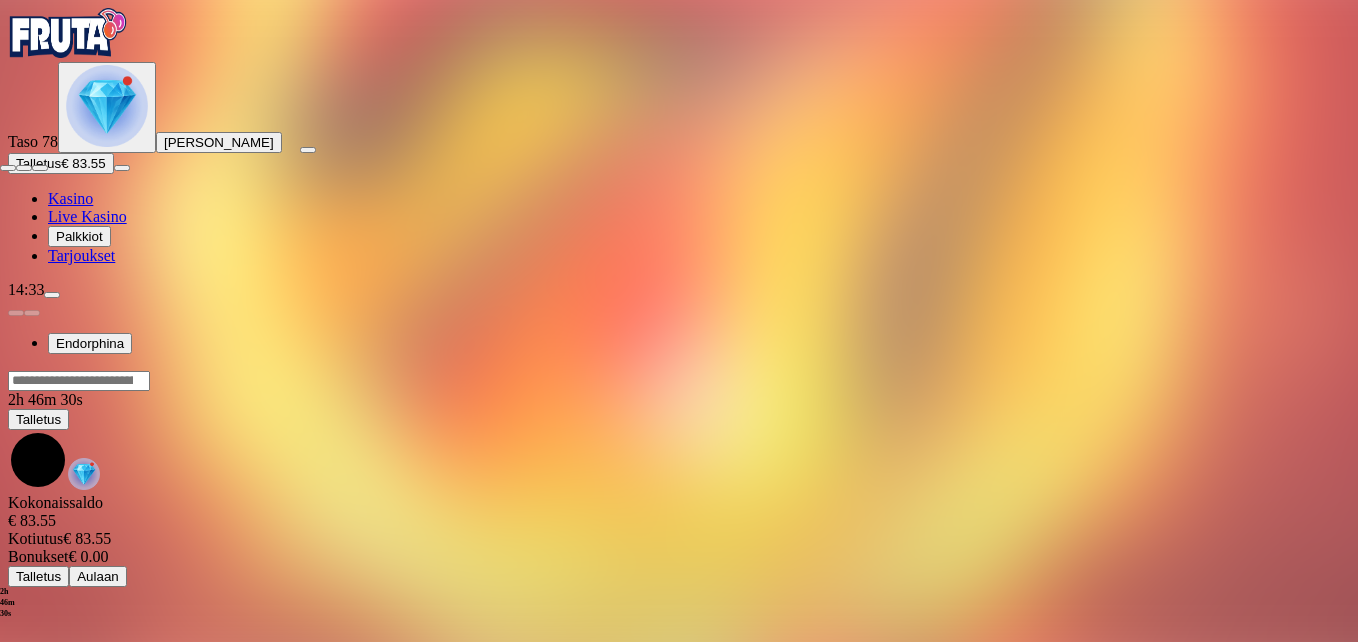 click at bounding box center (150, 75) 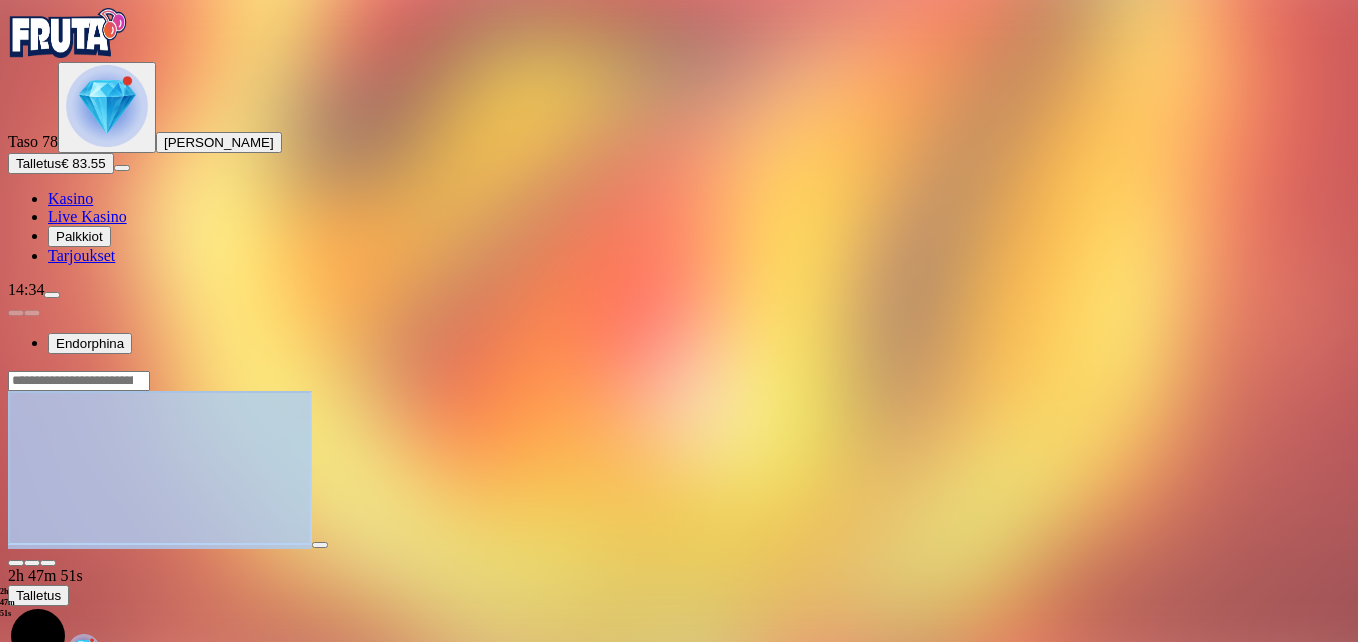 click at bounding box center (48, 563) 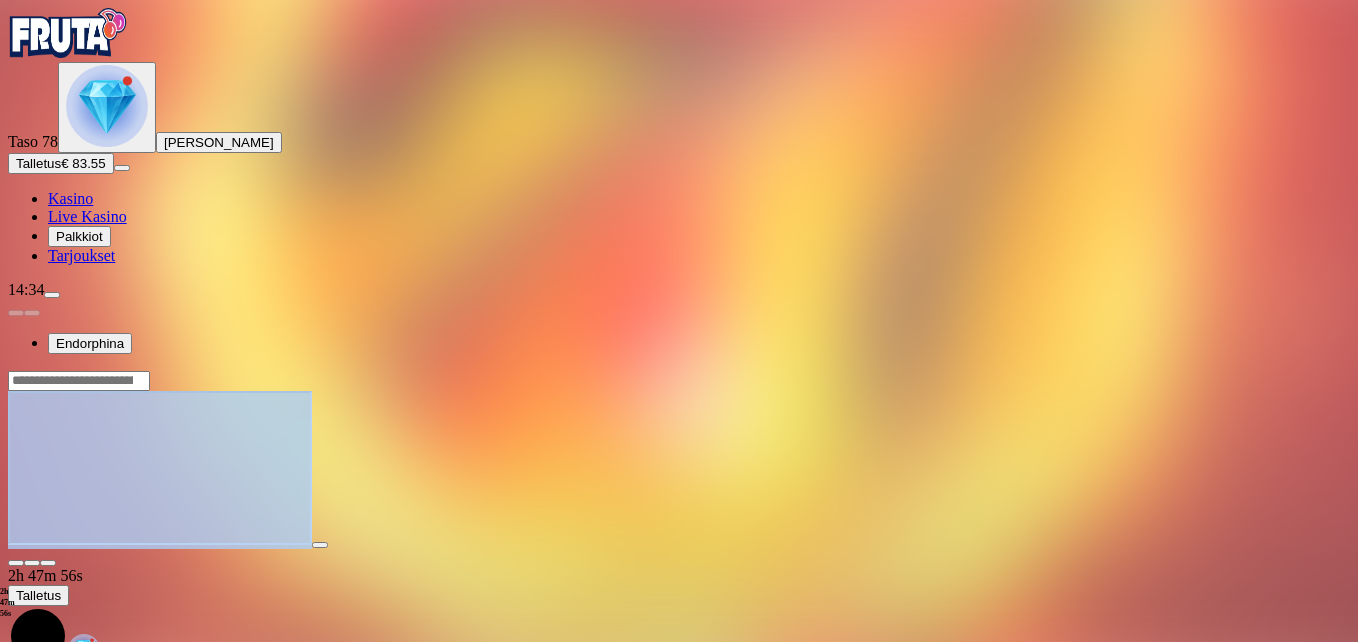 click at bounding box center (48, 563) 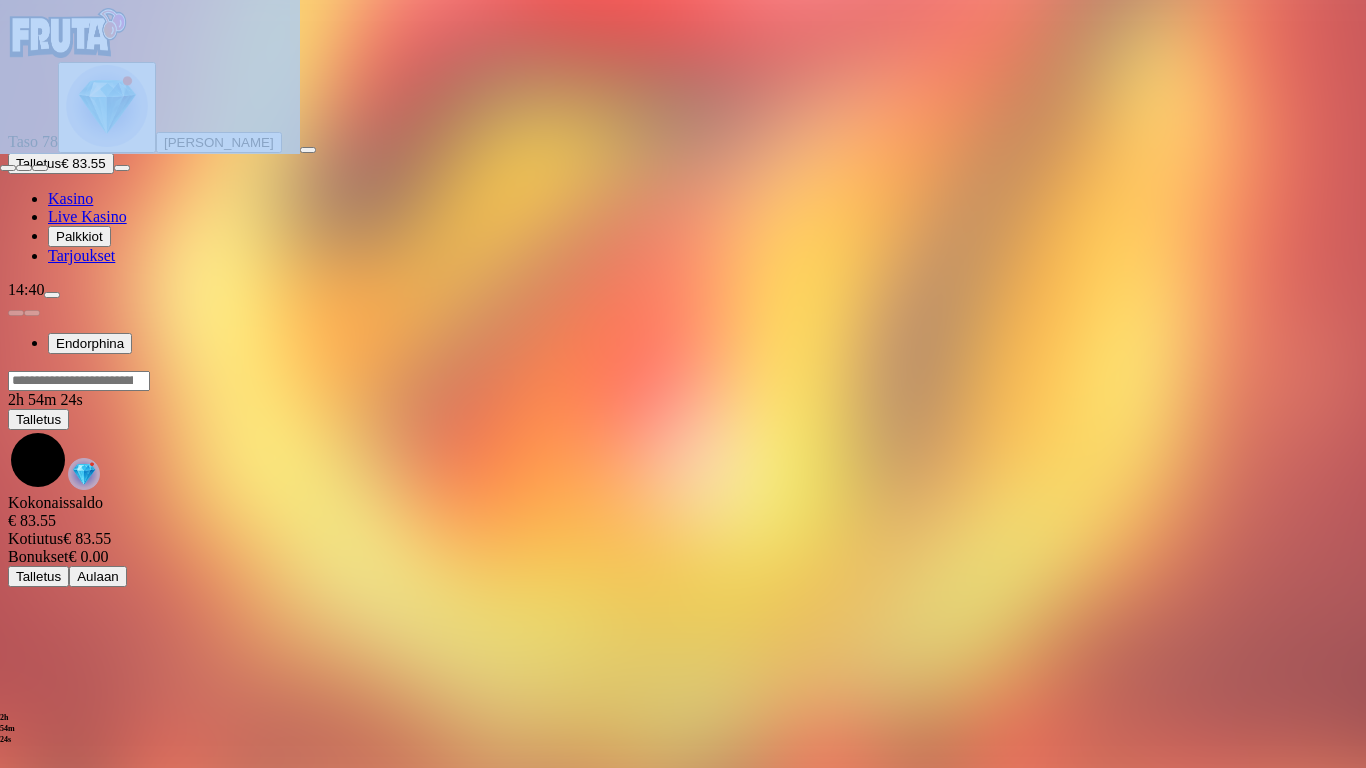 click at bounding box center (8, 168) 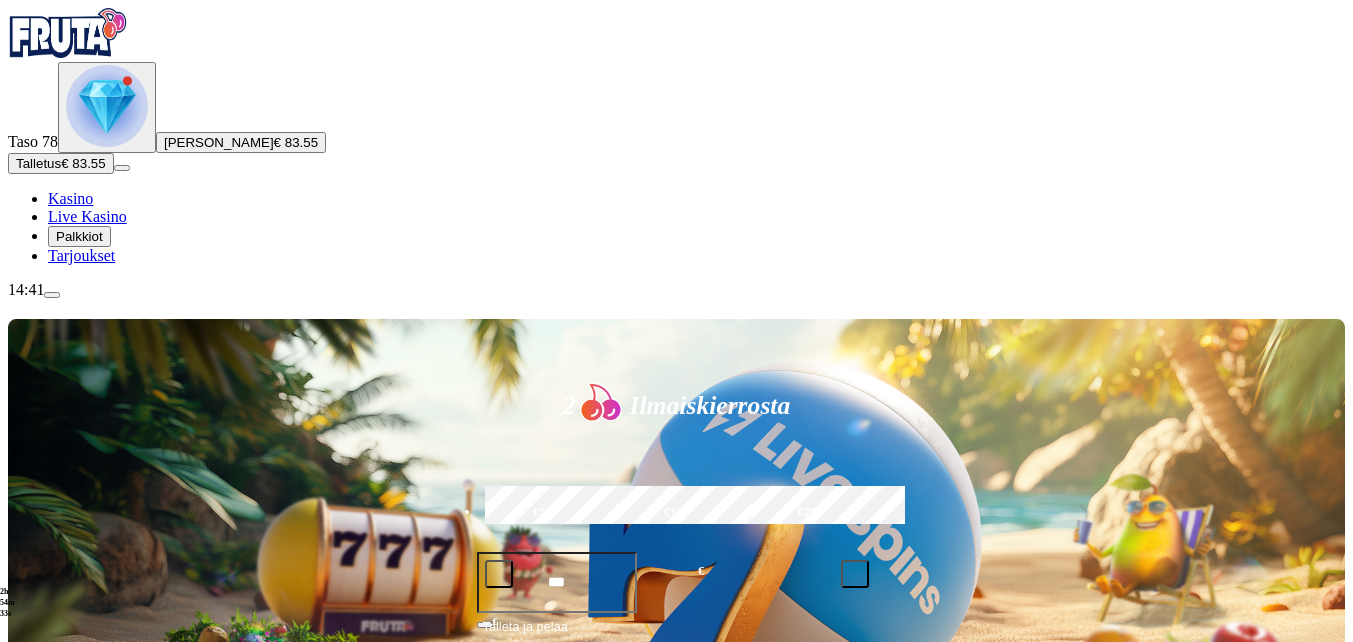 click on "Talleta ja pelaa" at bounding box center [525, 635] 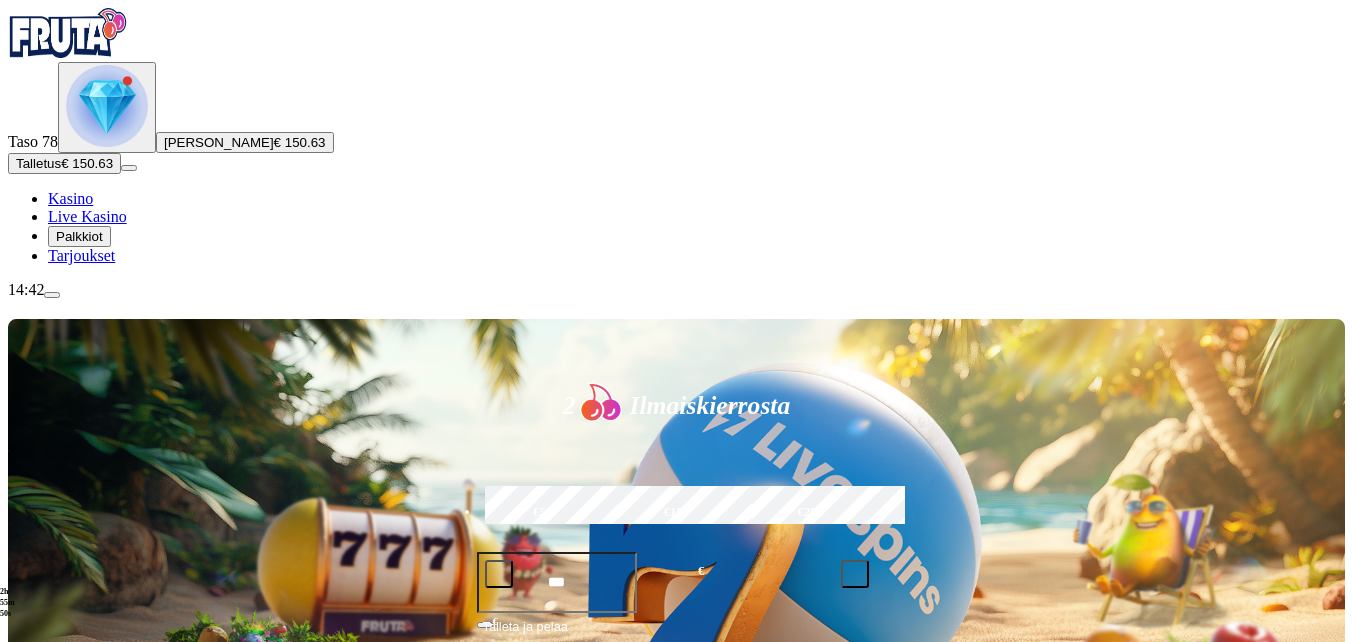 click at bounding box center [32, 1027] 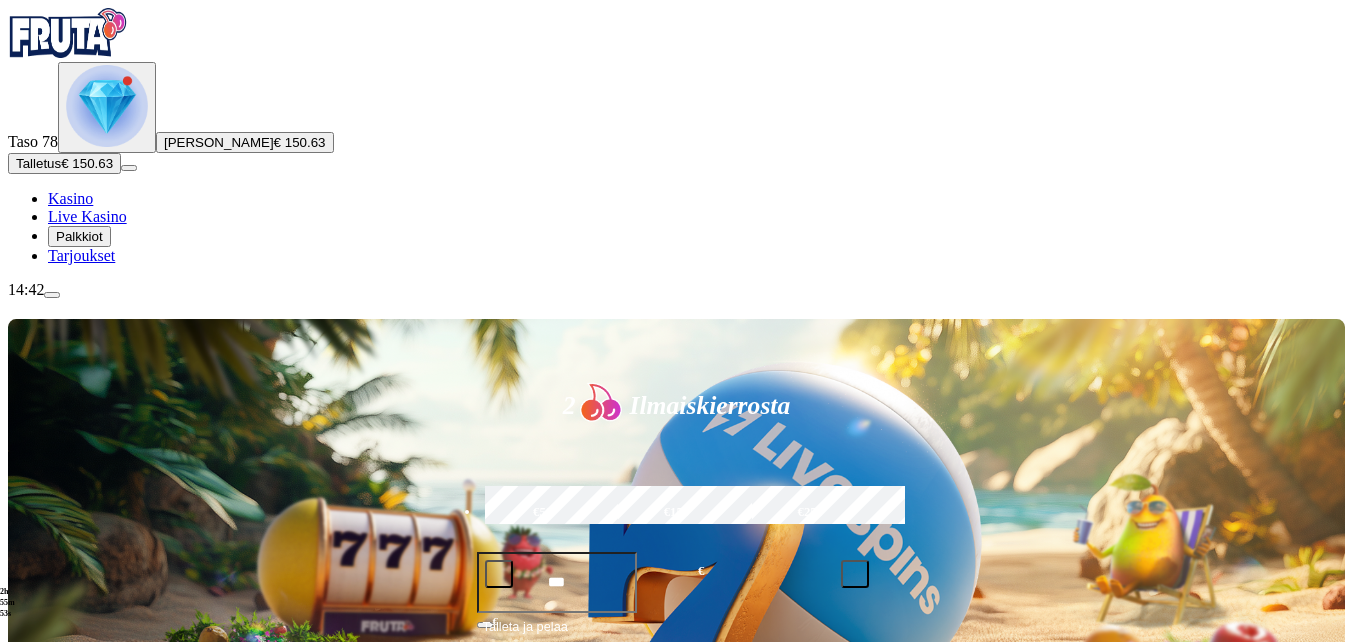 click on "Pelaa nyt" at bounding box center [-752, 1937] 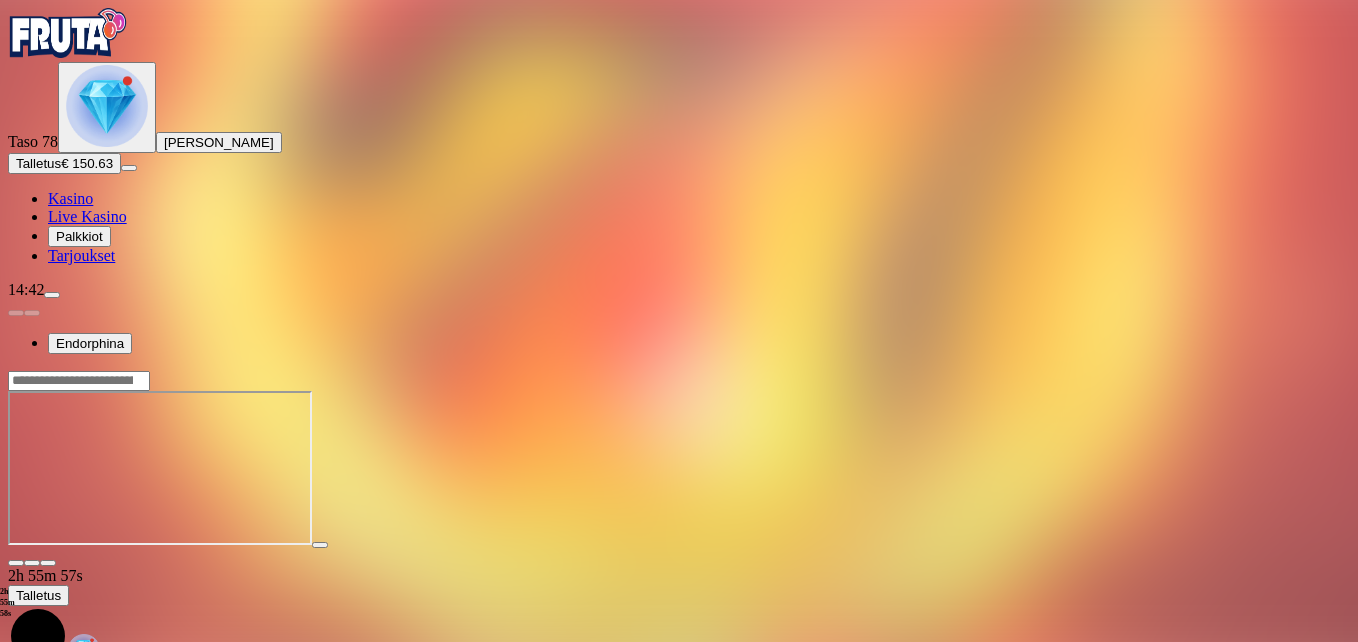 click at bounding box center (48, 563) 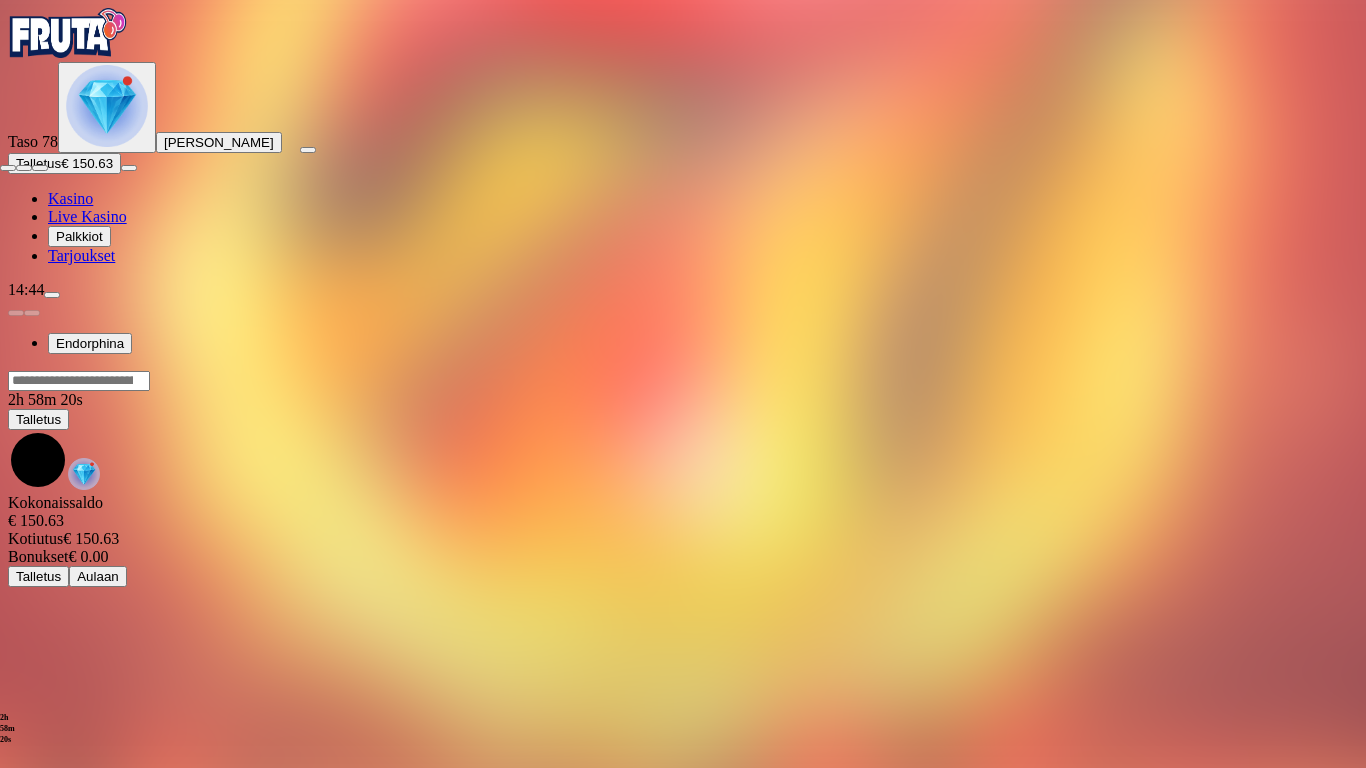 click at bounding box center [8, 168] 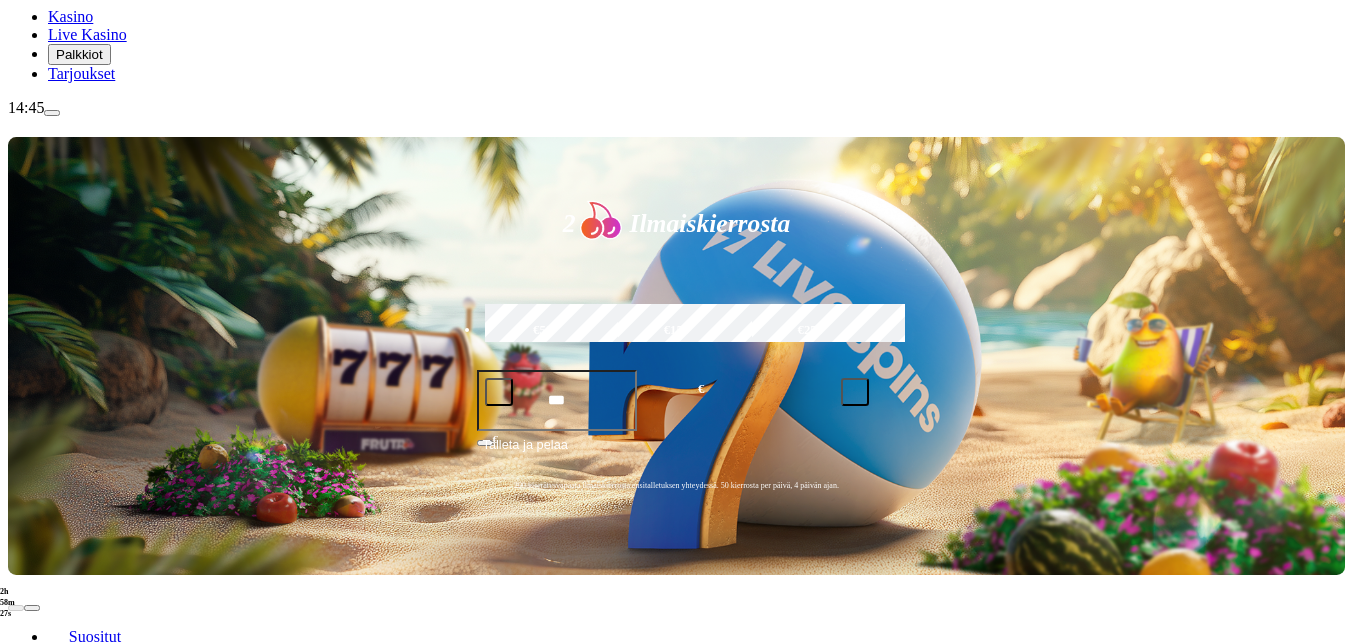 scroll, scrollTop: 200, scrollLeft: 0, axis: vertical 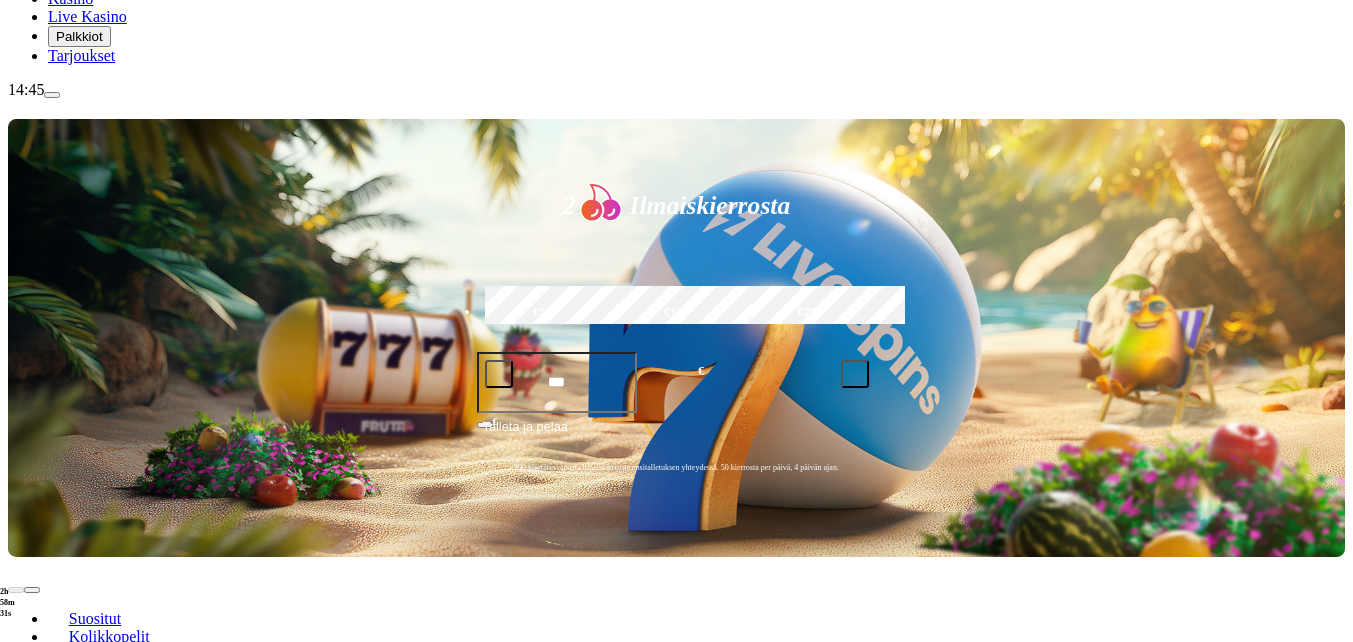 click on "Pelaa nyt" at bounding box center (77, 1159) 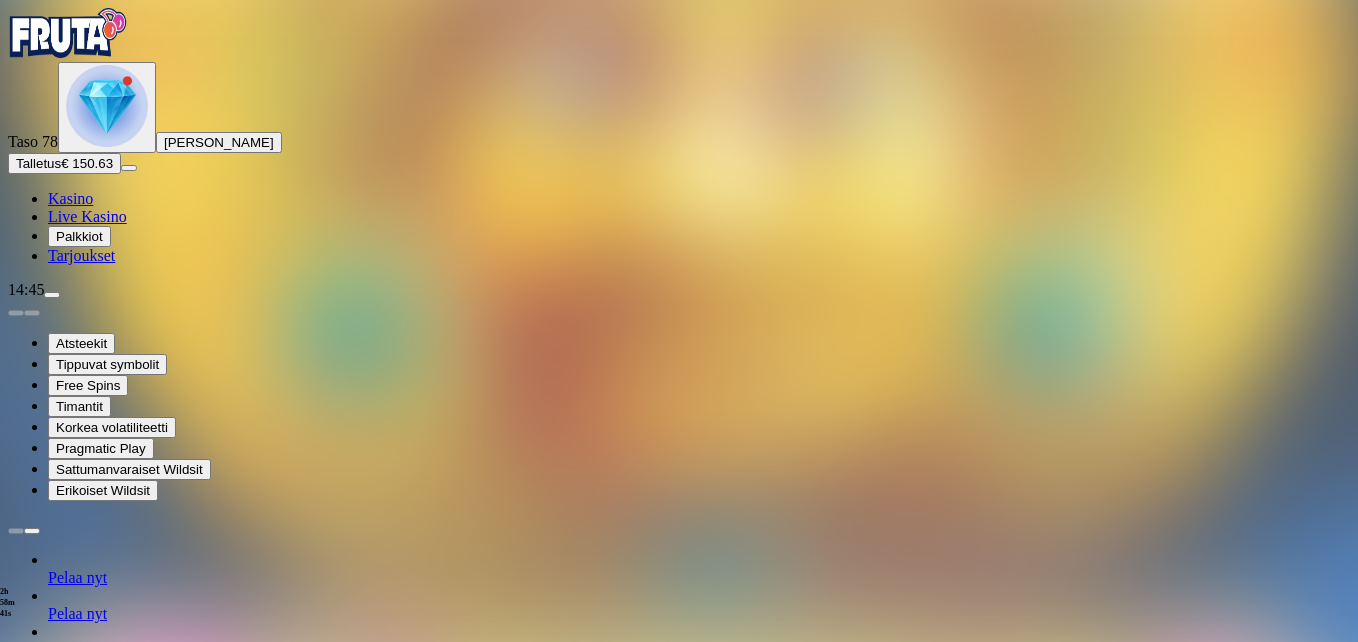 click at bounding box center [48, 1300] 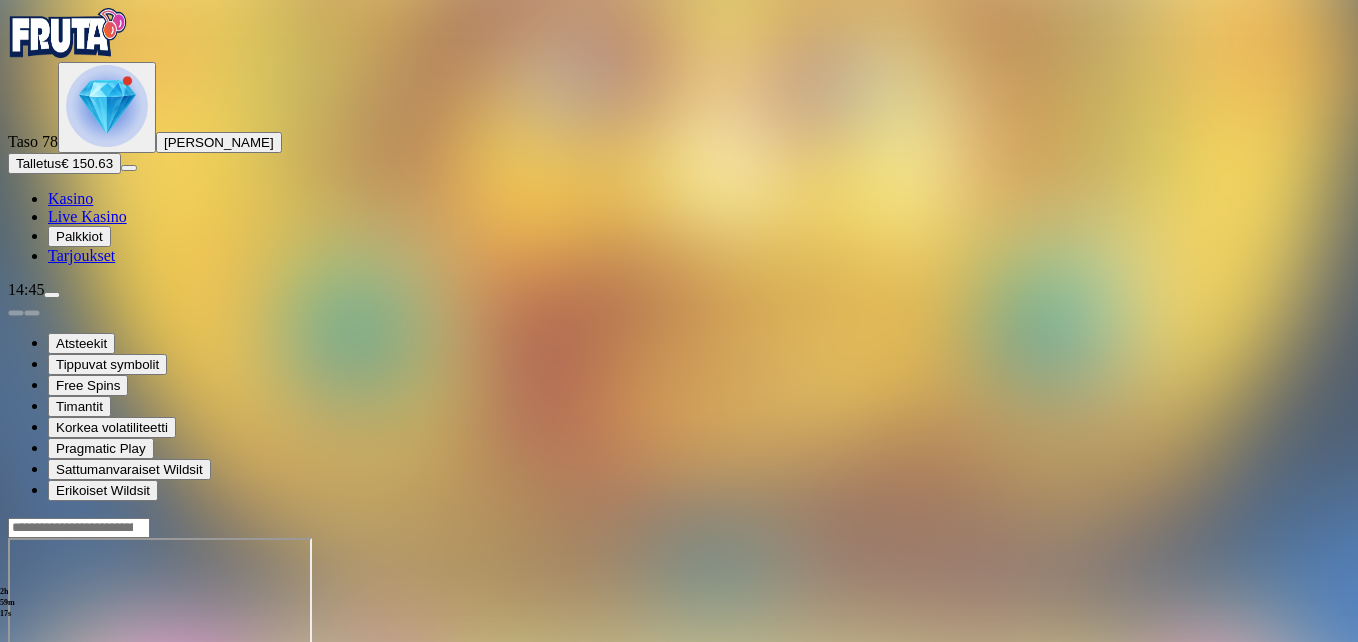 click at bounding box center (48, 710) 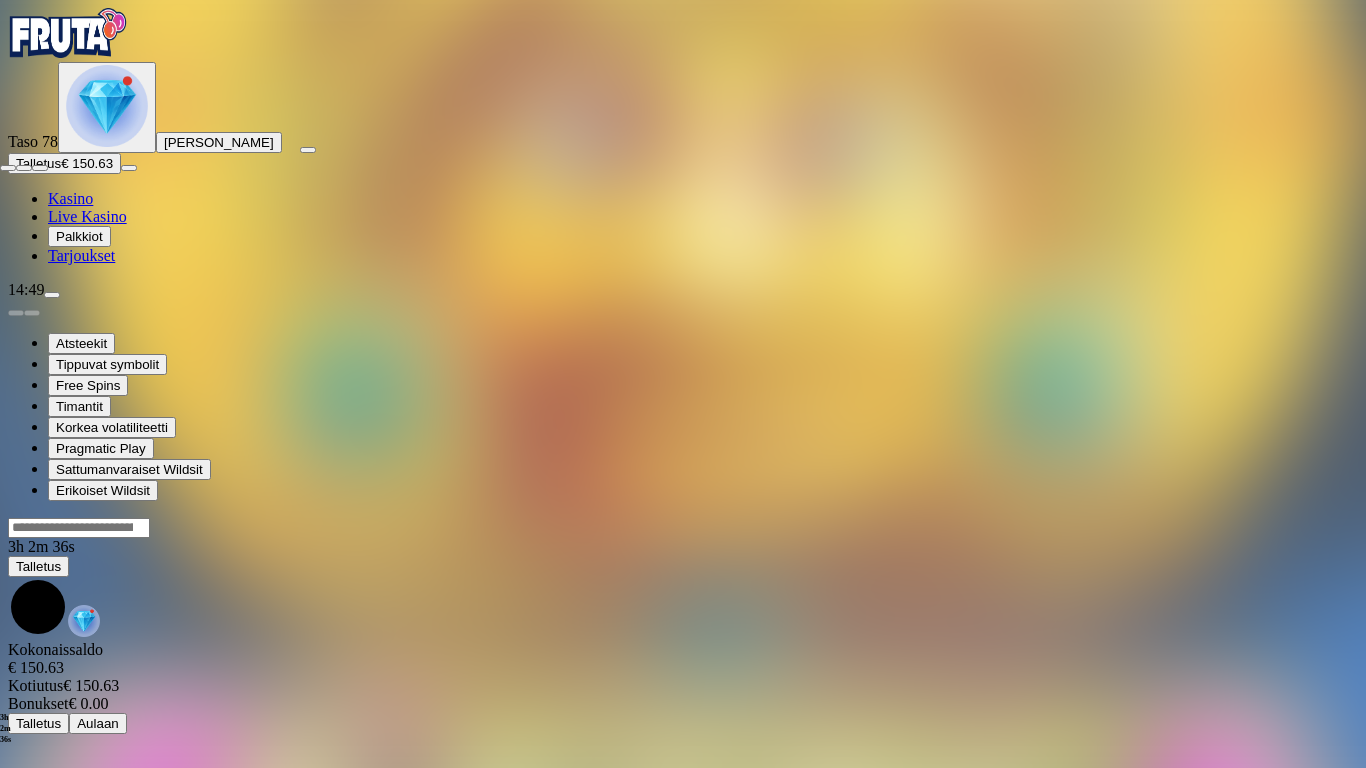 click at bounding box center (8, 168) 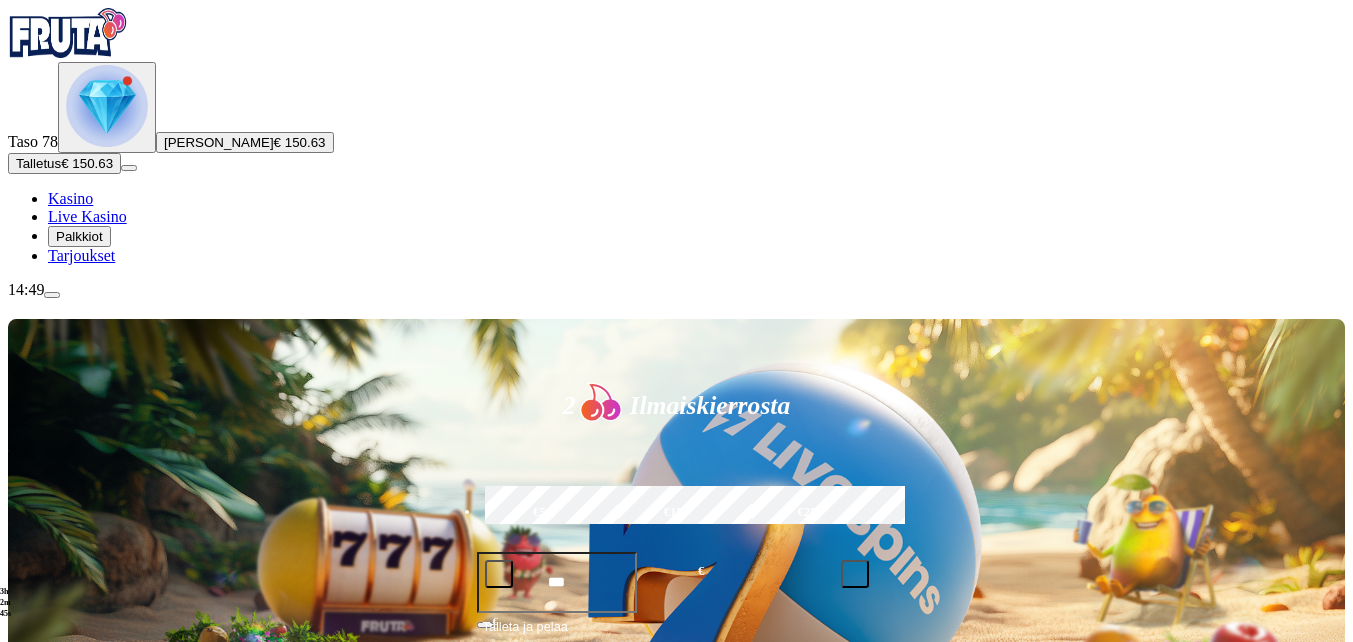 click at bounding box center (32, 1027) 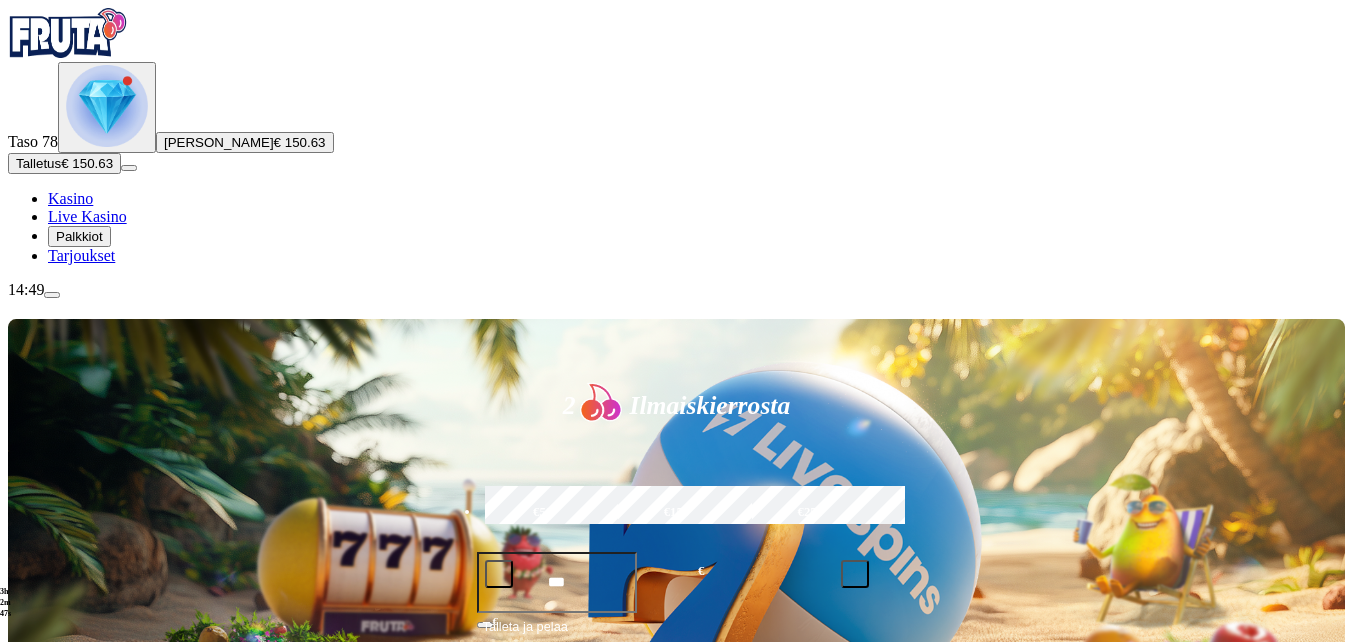 click on "Pelaa nyt" at bounding box center (-752, 1937) 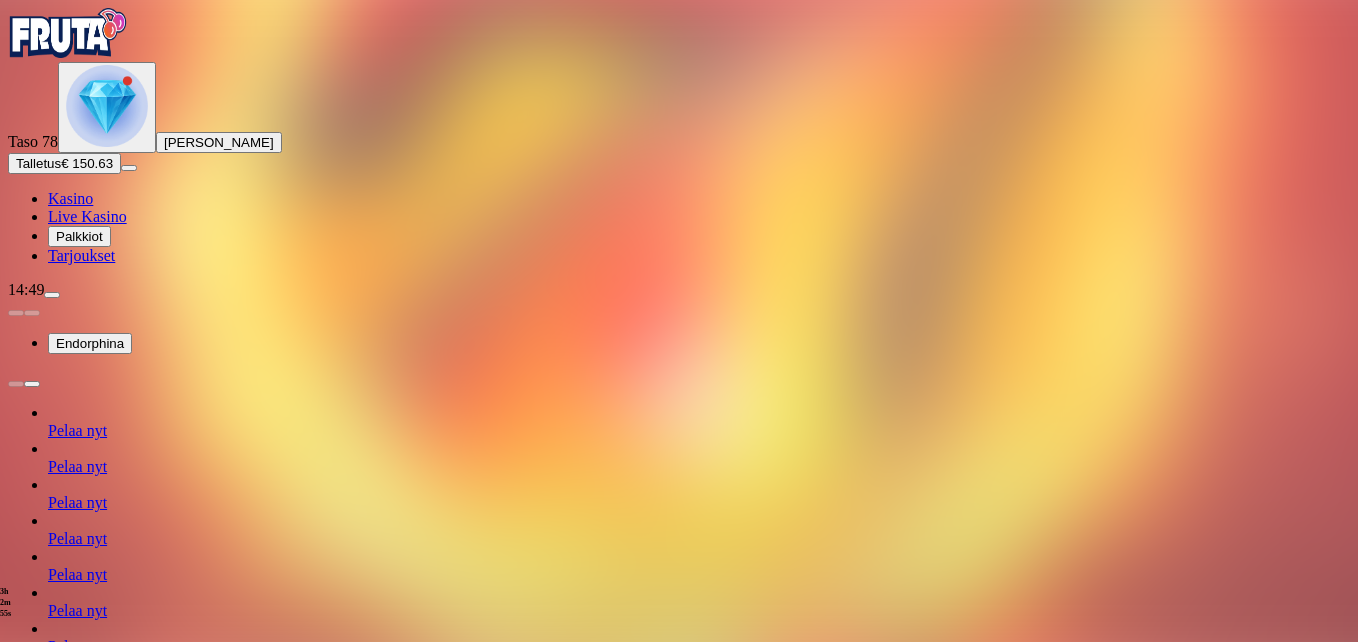 click at bounding box center (16, 1153) 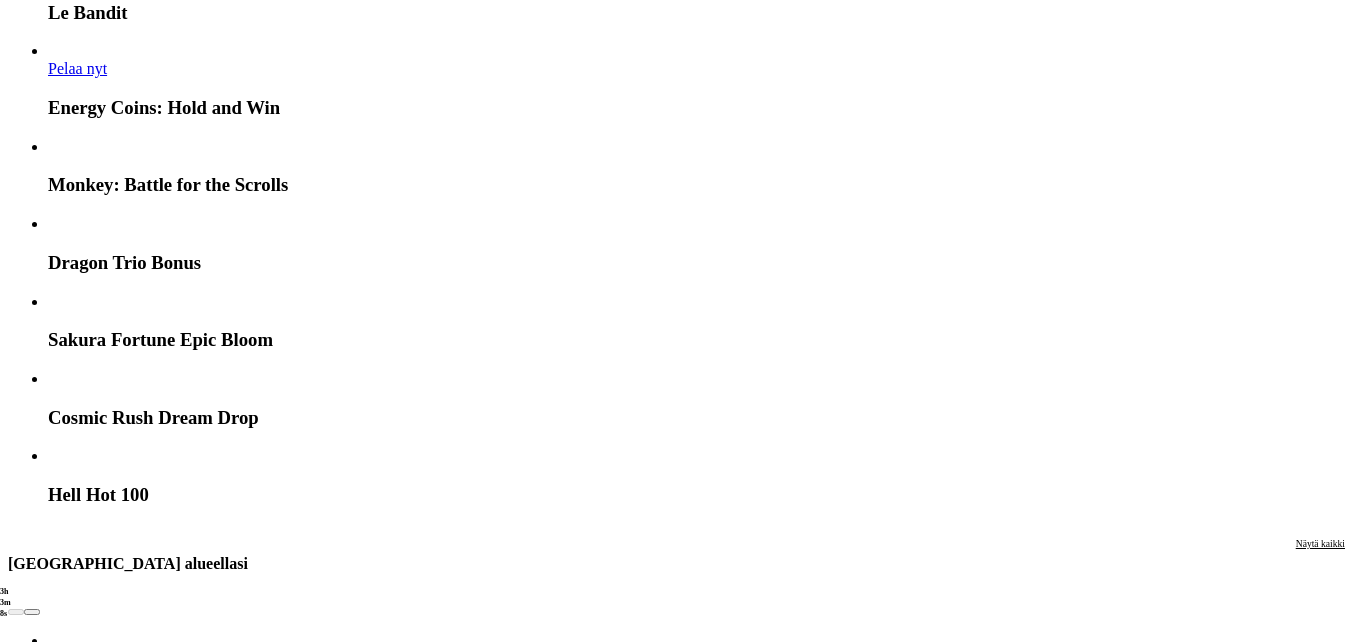 scroll, scrollTop: 1800, scrollLeft: 0, axis: vertical 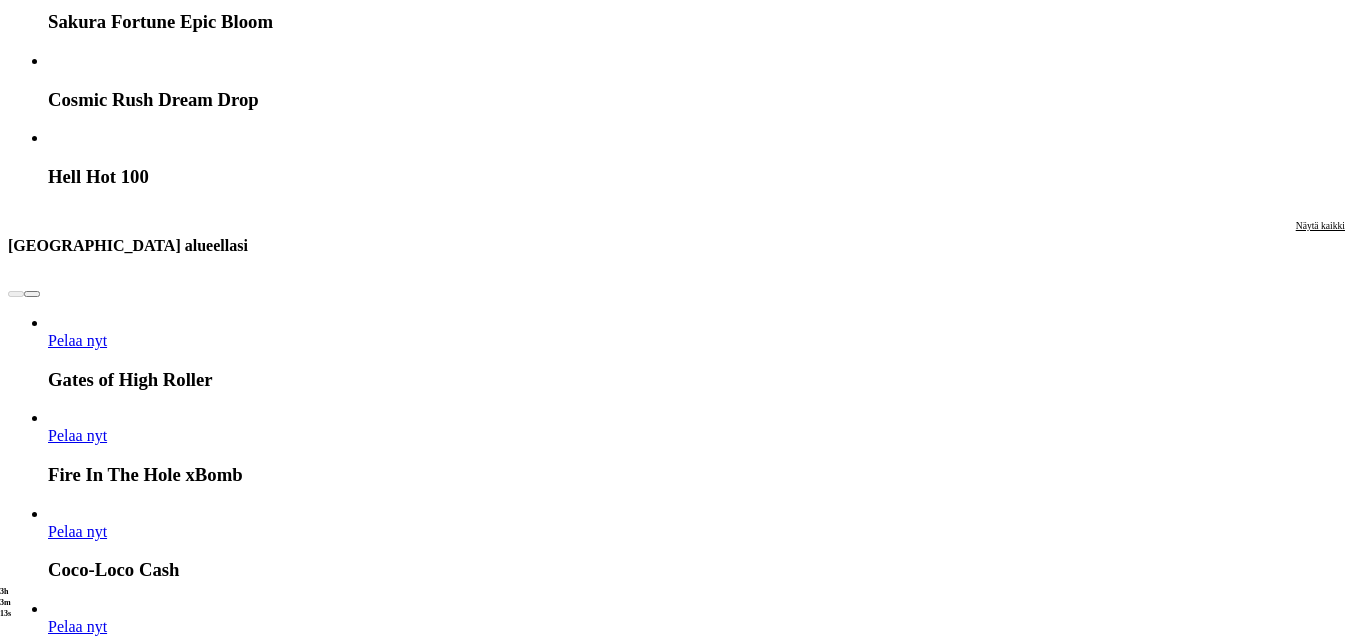 click on "Pelaa nyt" at bounding box center (77, 15737) 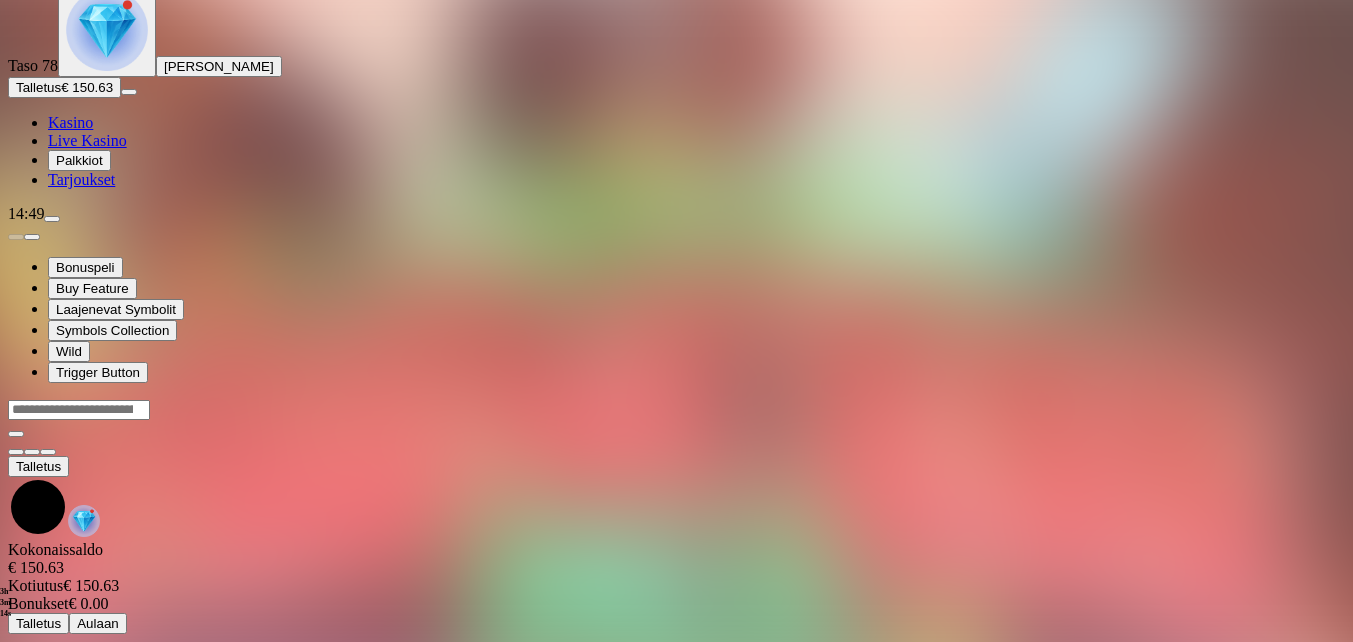 scroll, scrollTop: 0, scrollLeft: 0, axis: both 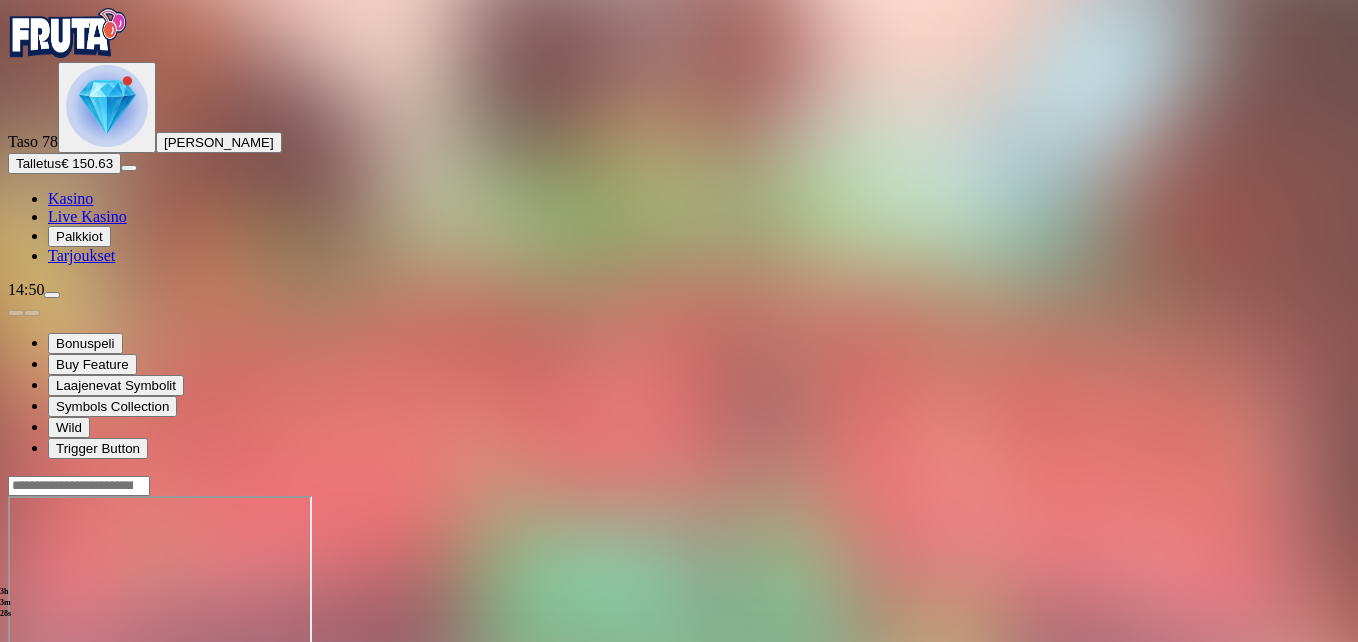 click at bounding box center [48, 668] 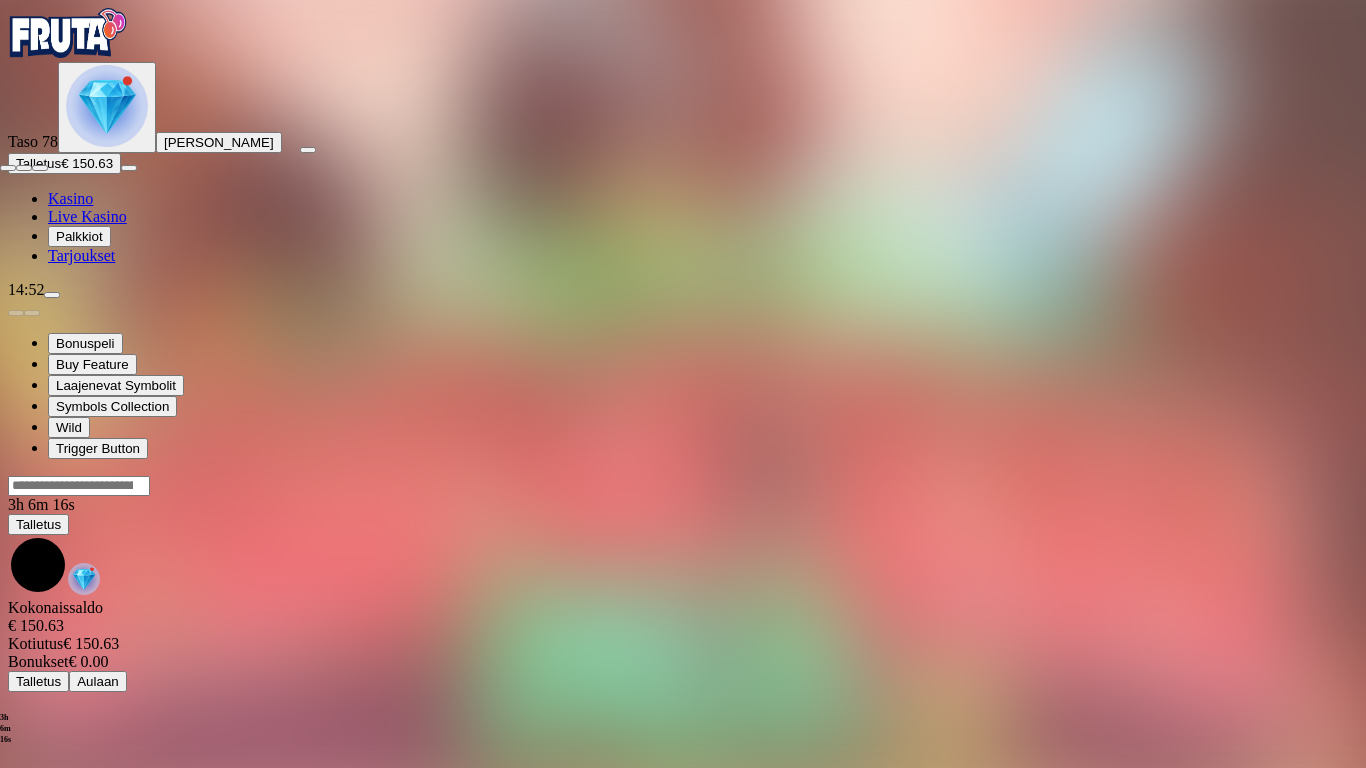 click at bounding box center (8, 168) 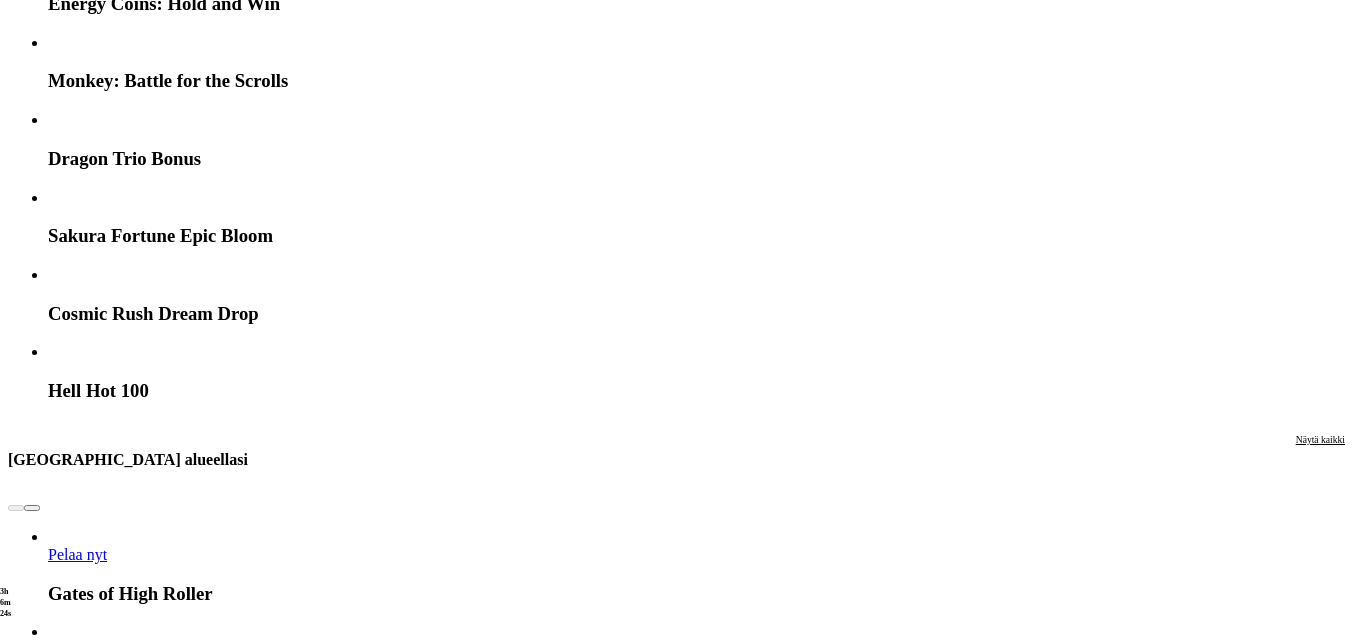 scroll, scrollTop: 1900, scrollLeft: 0, axis: vertical 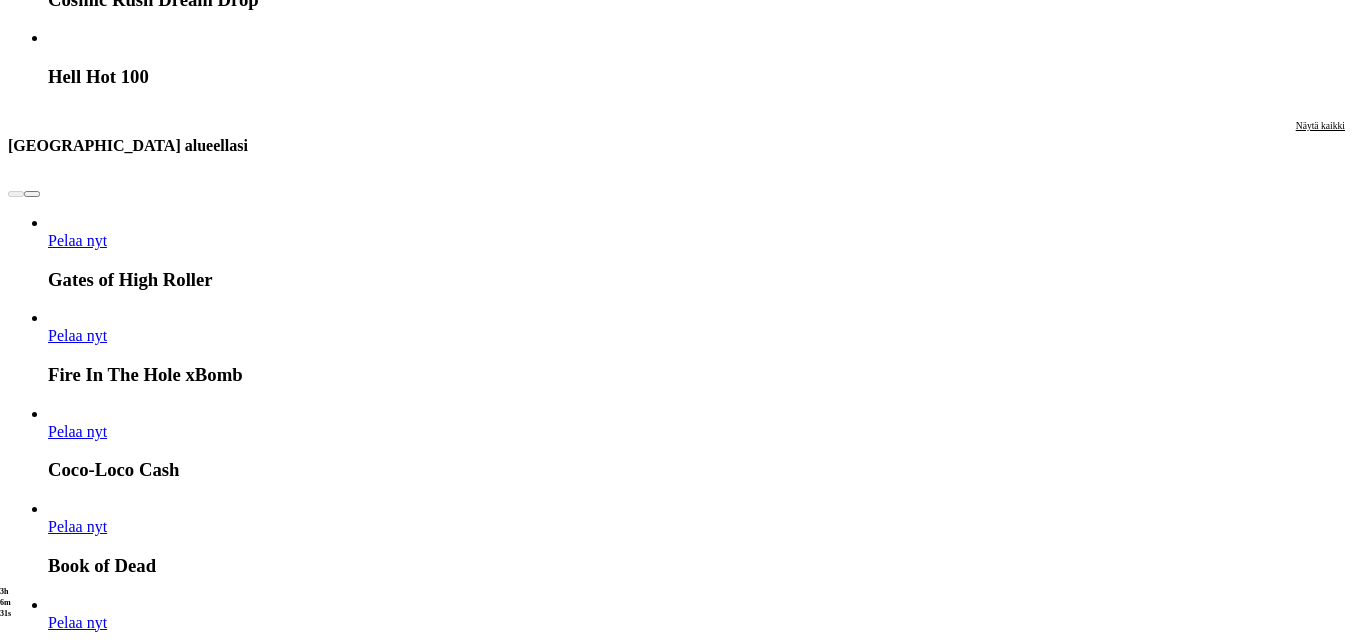 click at bounding box center (32, 15495) 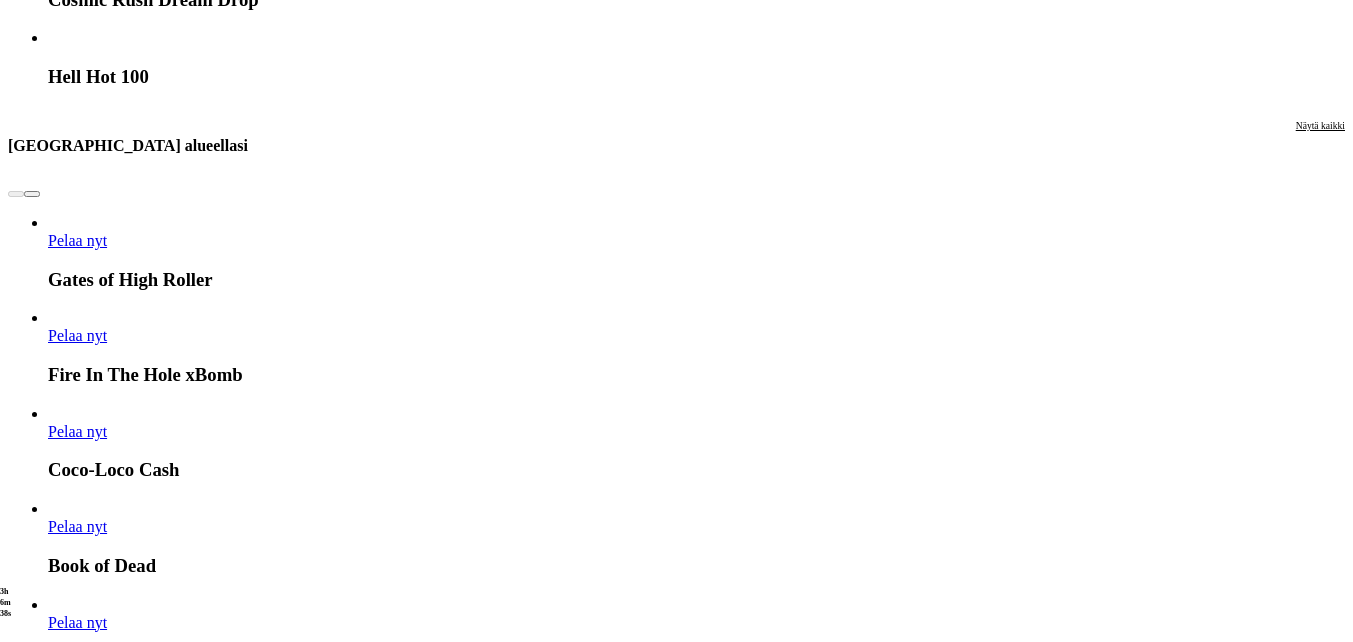 click on "Pelaa nyt" at bounding box center (-752, 16310) 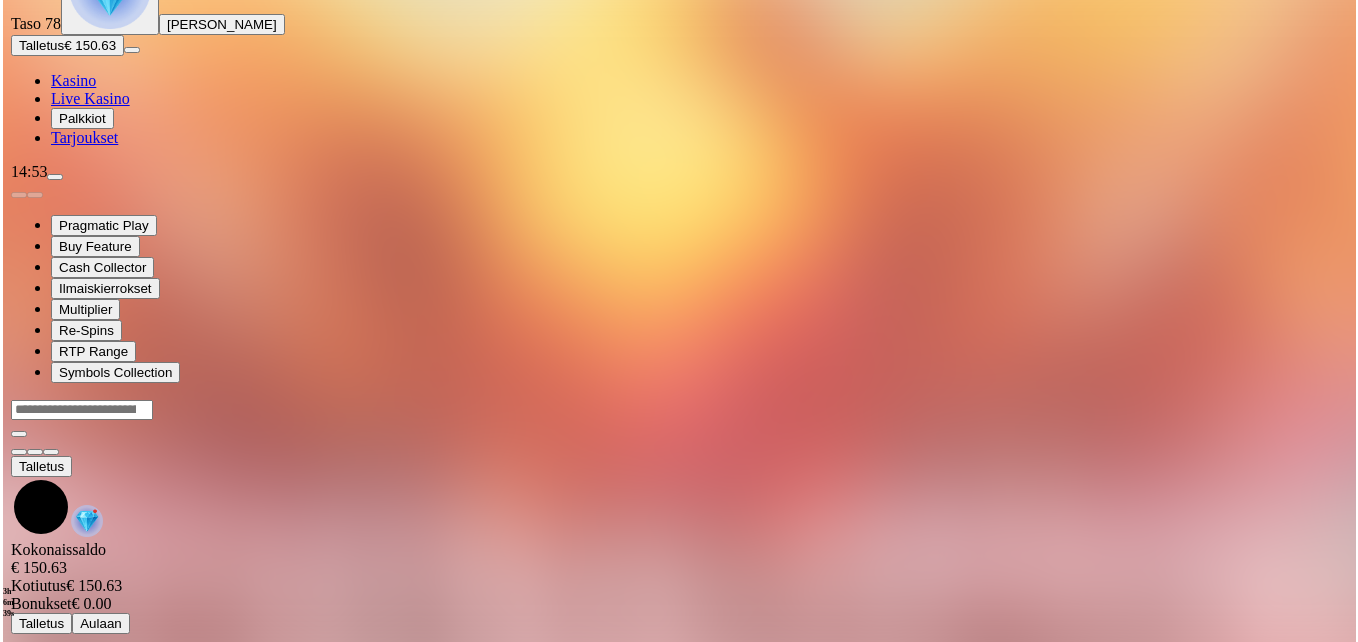 scroll, scrollTop: 0, scrollLeft: 0, axis: both 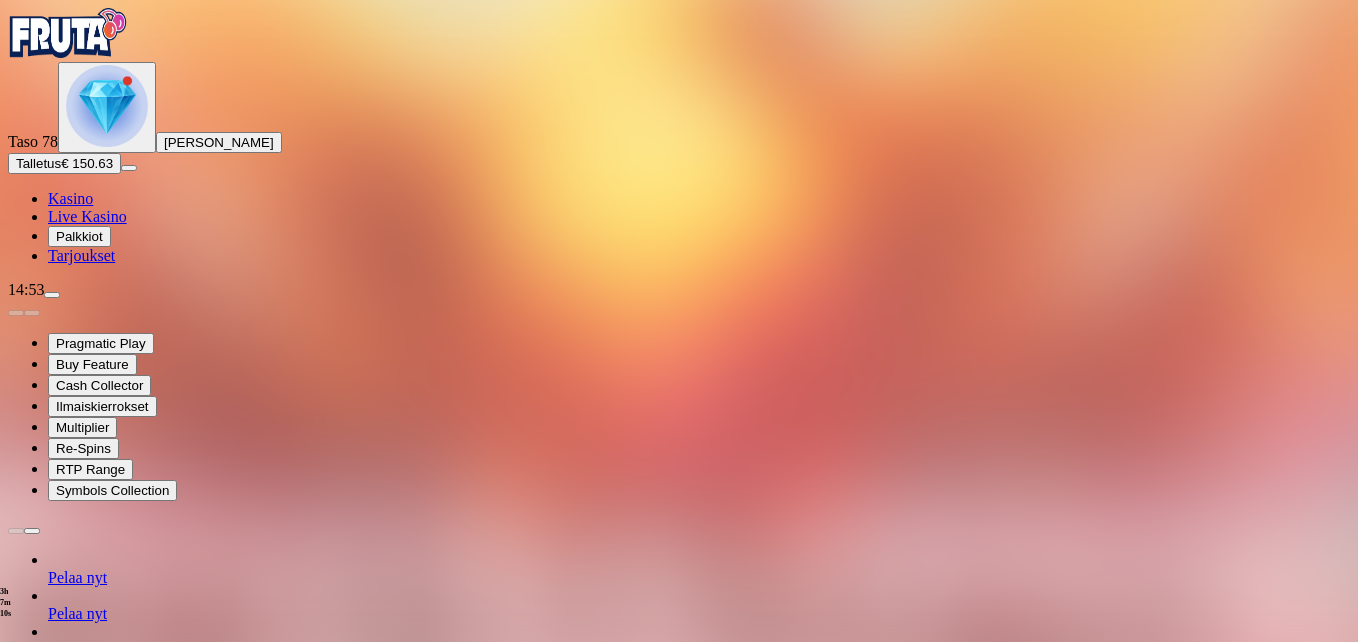 click at bounding box center (48, 1300) 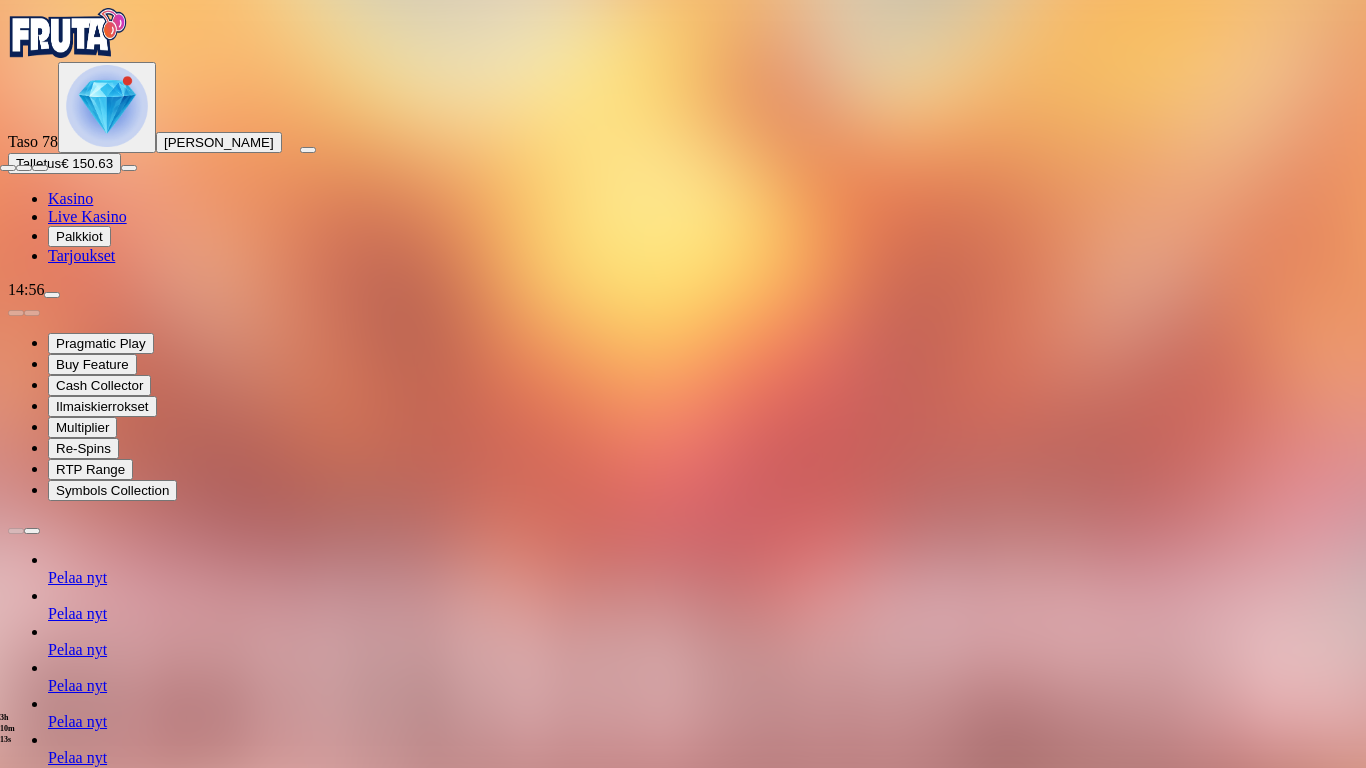 click at bounding box center (40, 168) 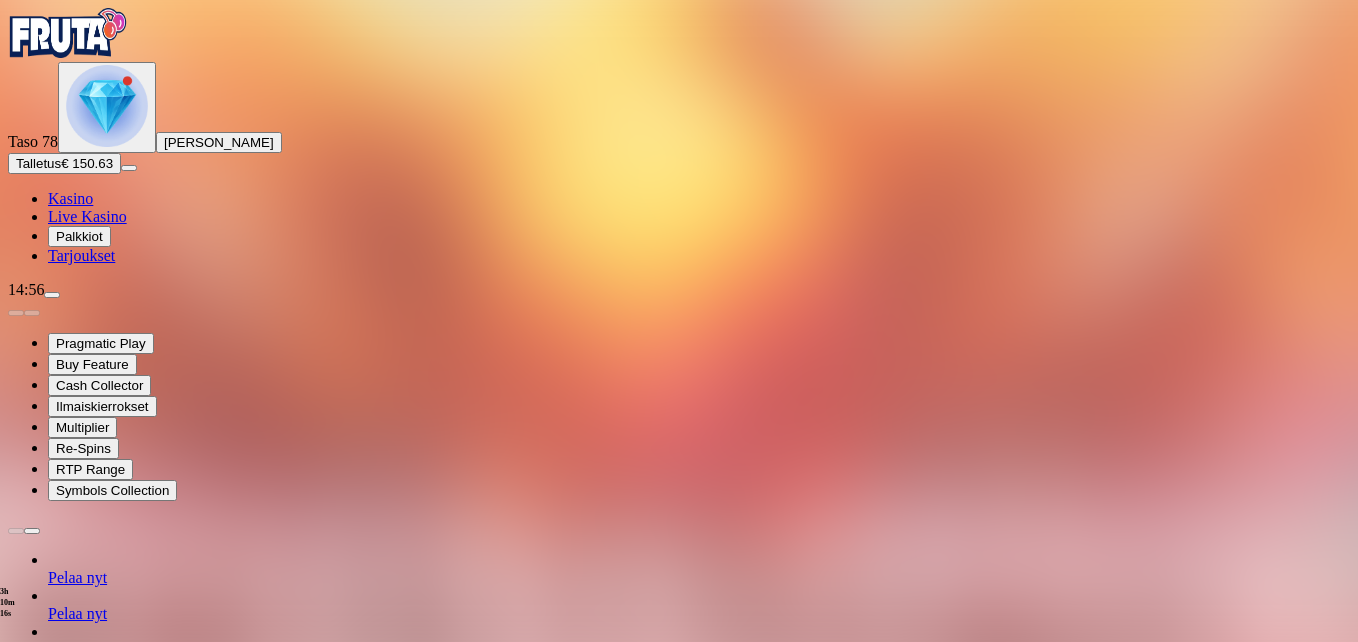 click at bounding box center (16, 1300) 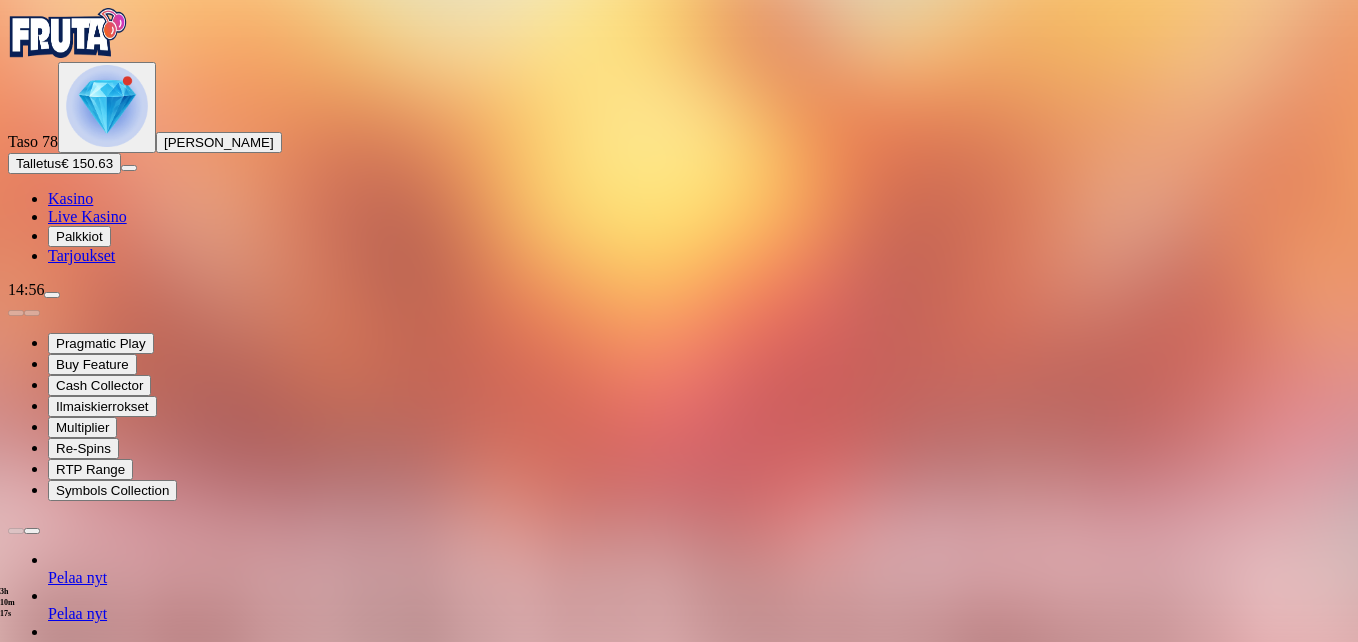 click at bounding box center [16, 1300] 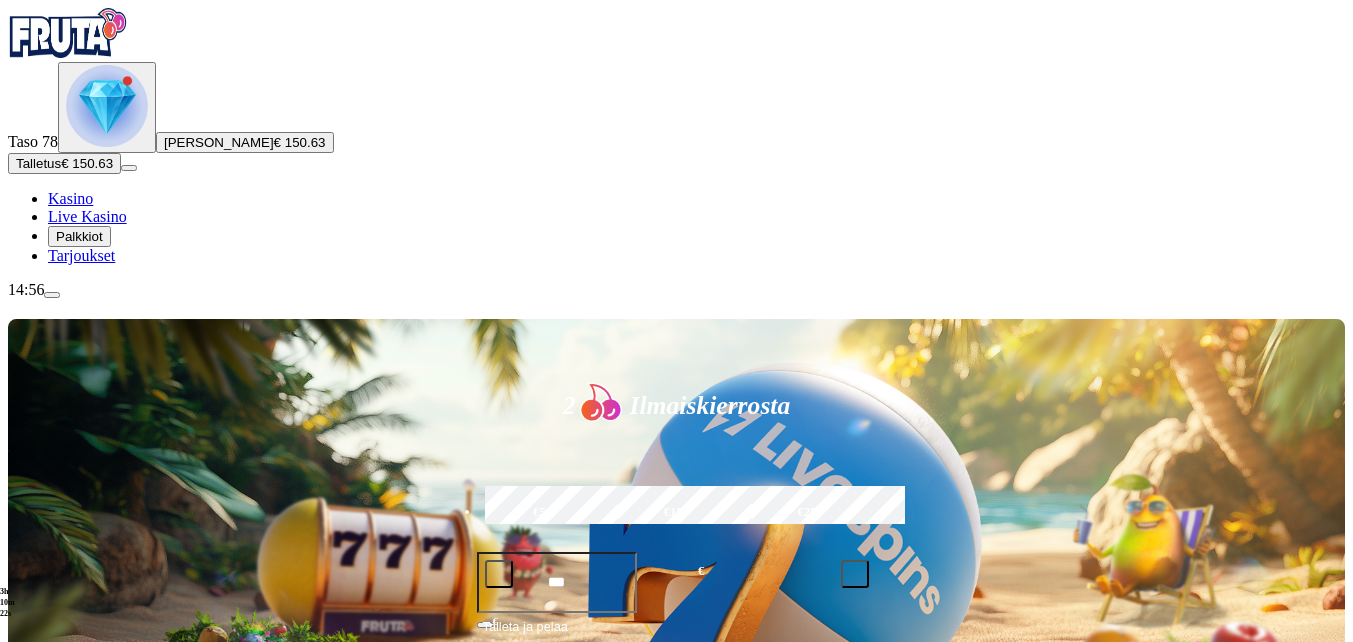click at bounding box center (32, 1027) 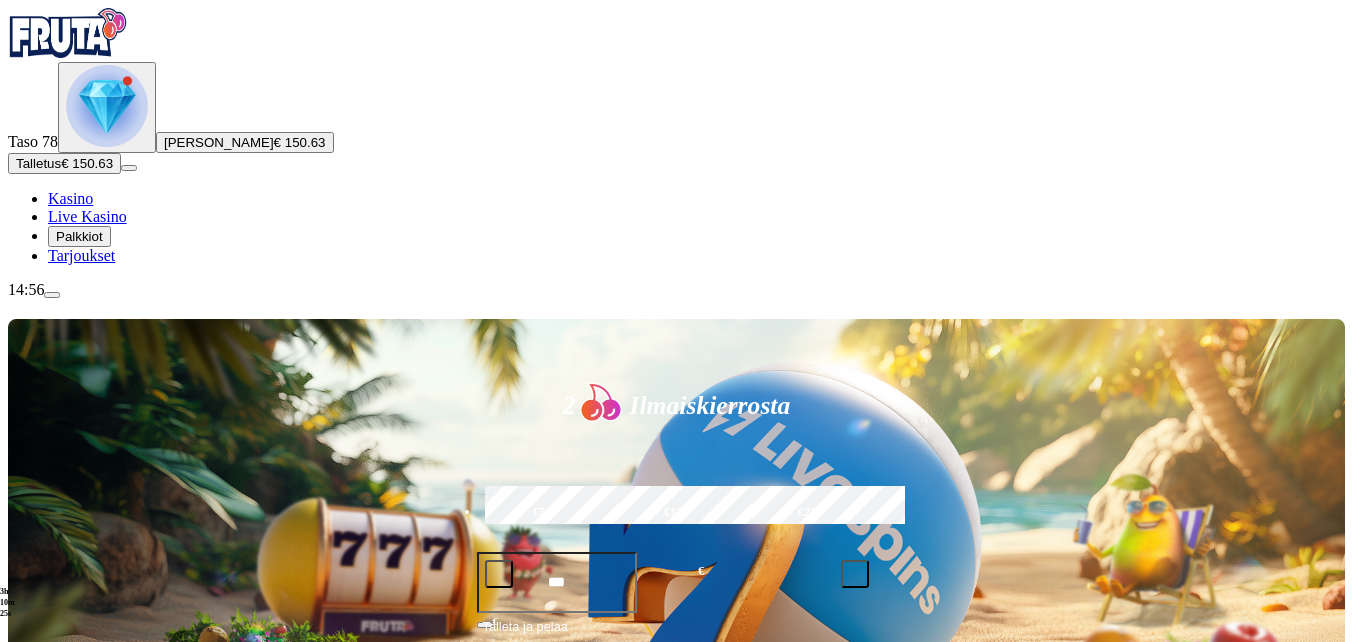 click on "Pelaa nyt" at bounding box center (-752, 1937) 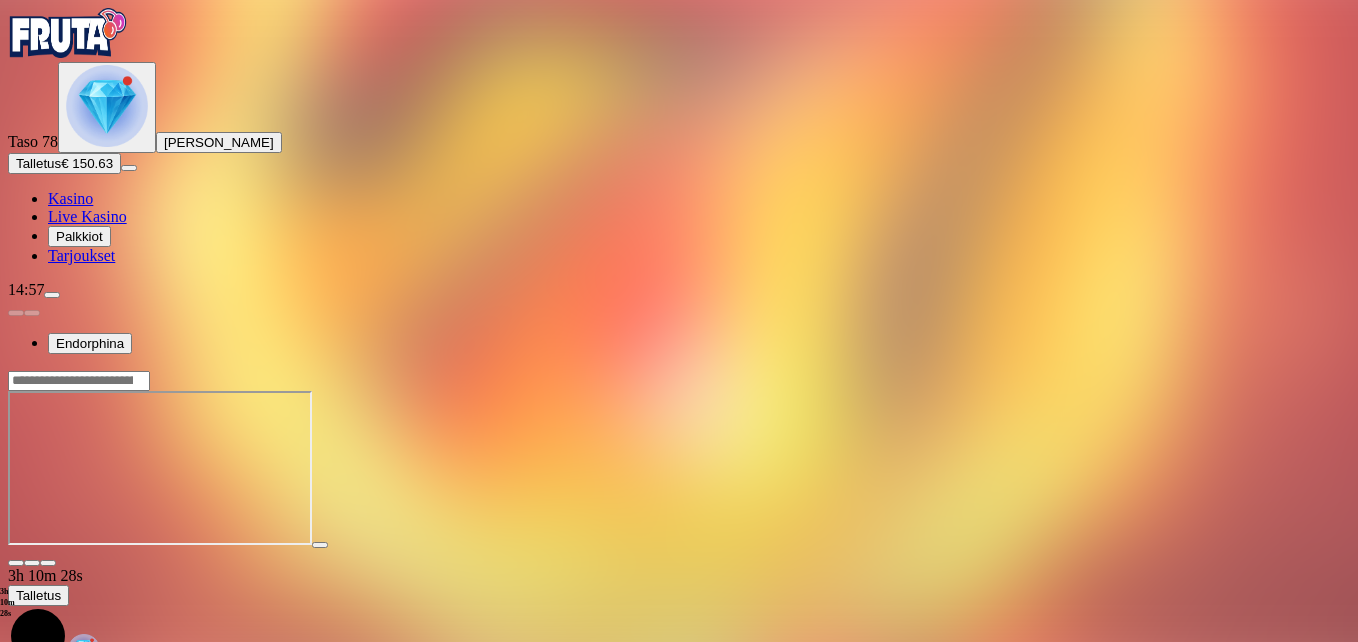 drag, startPoint x: 1244, startPoint y: 189, endPoint x: 1248, endPoint y: 263, distance: 74.10803 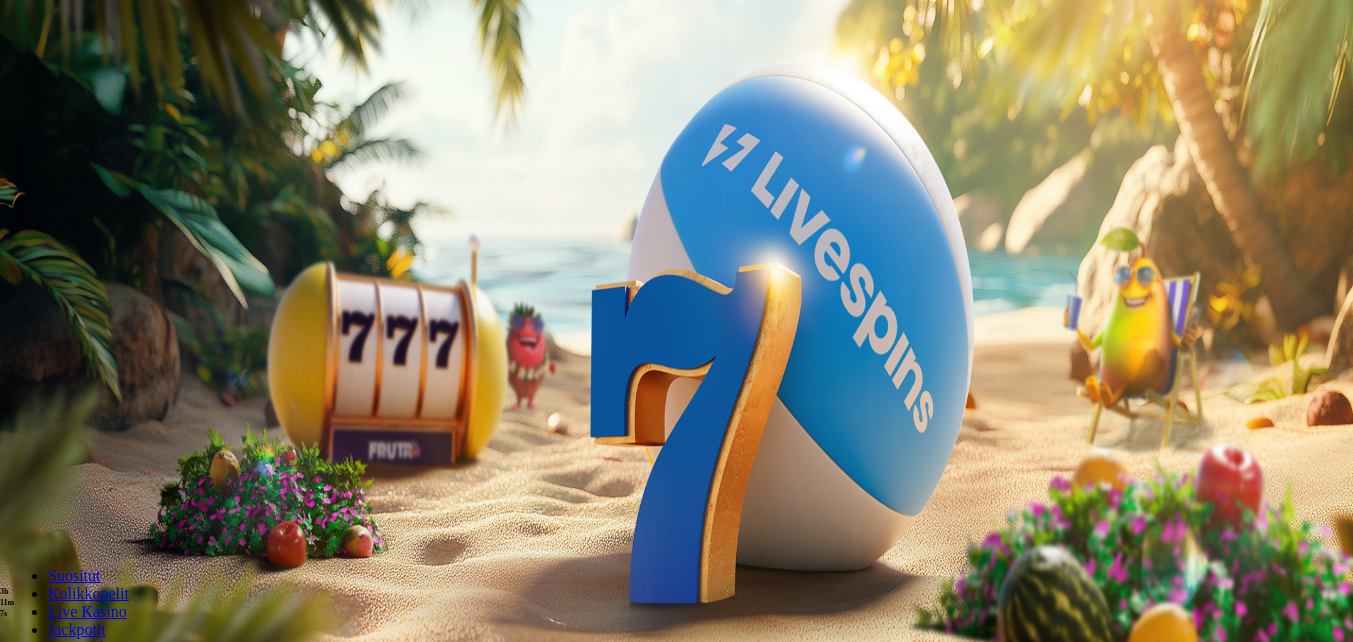 click at bounding box center [32, 785] 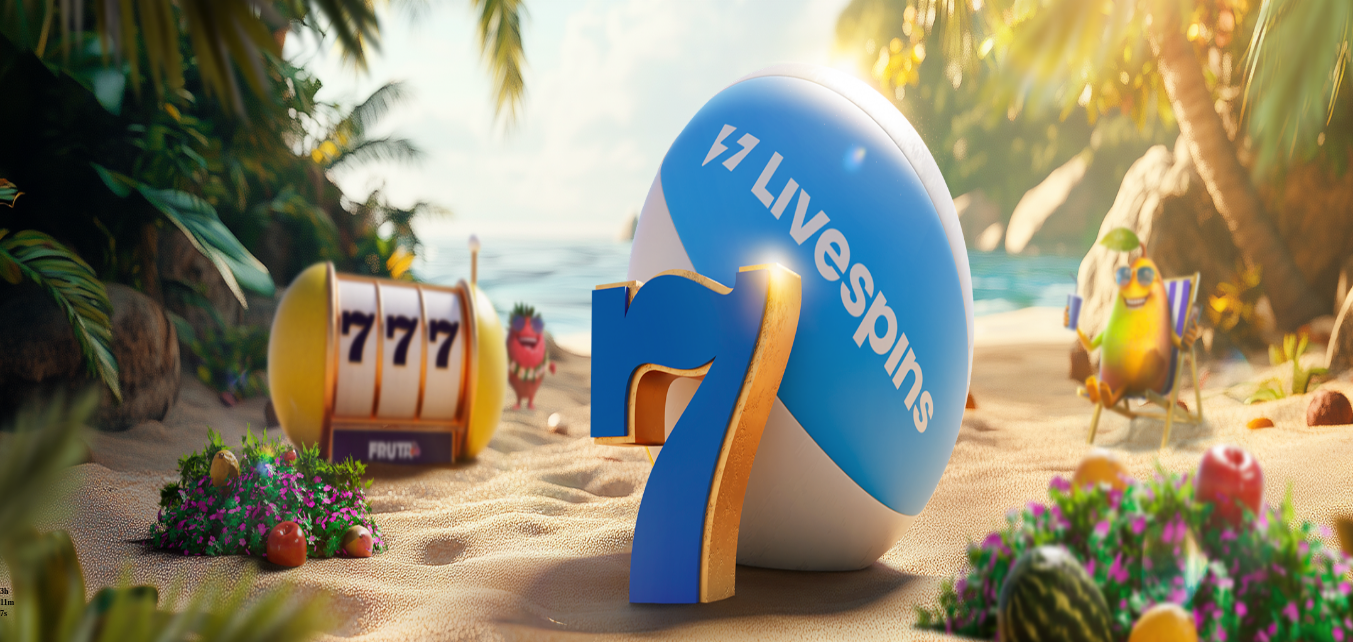 scroll, scrollTop: 0, scrollLeft: 0, axis: both 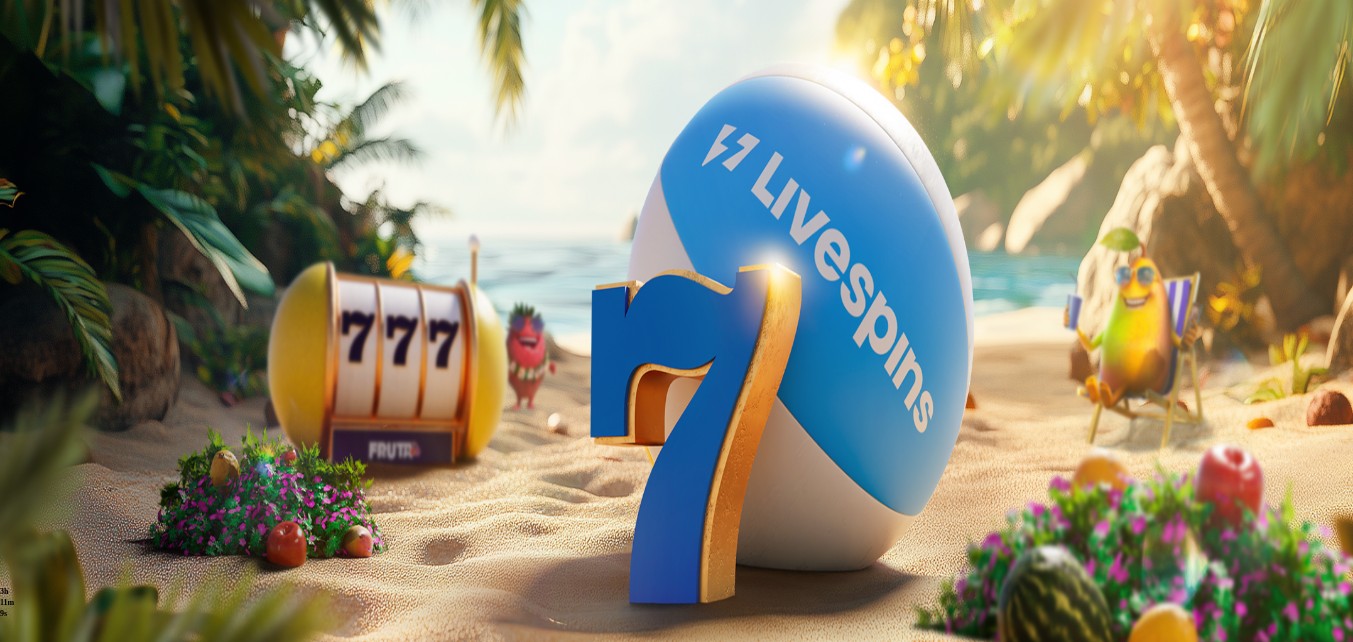 click on "Pelaa nyt" at bounding box center [-752, 1771] 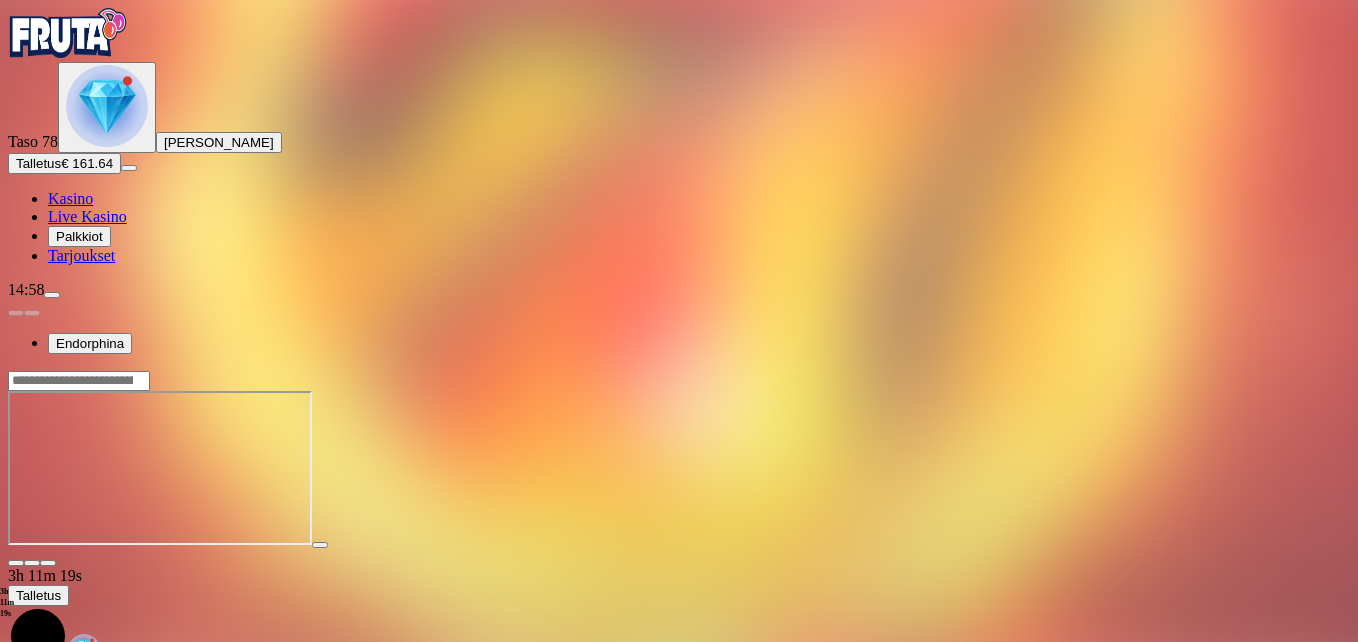 click at bounding box center (48, 563) 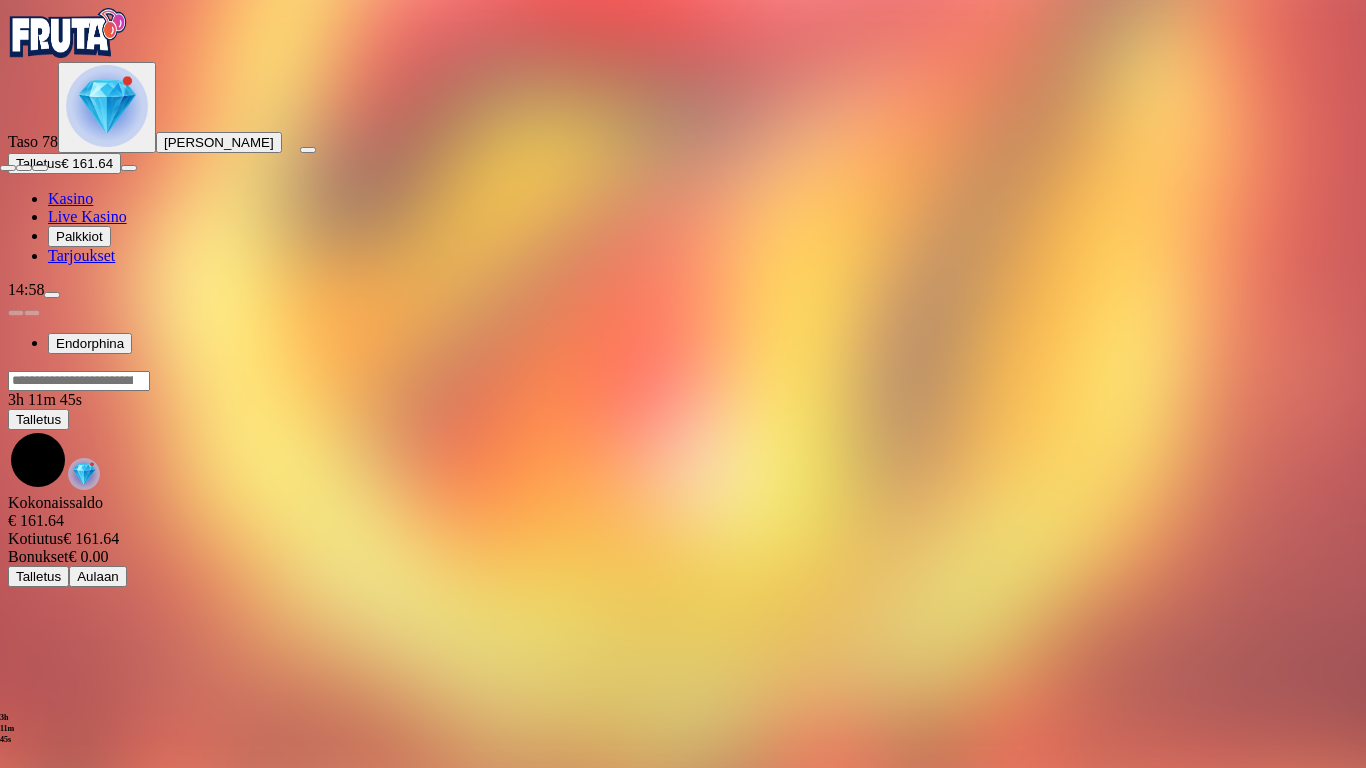 click at bounding box center [8, 168] 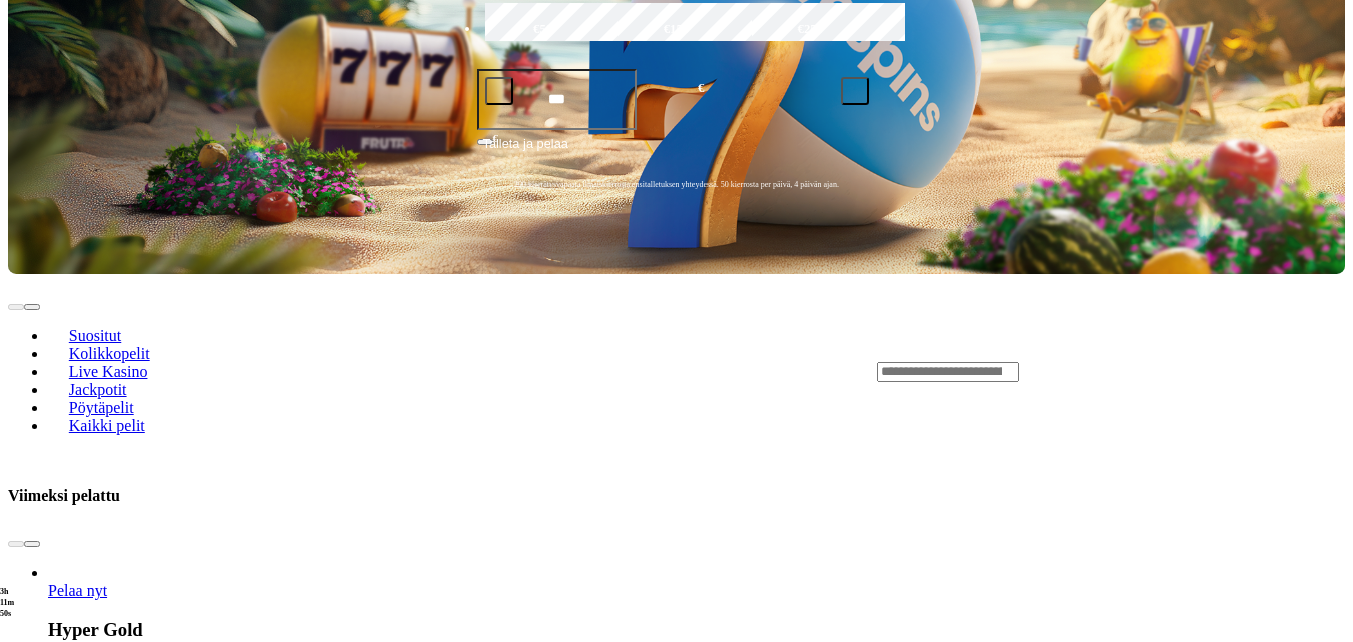 scroll, scrollTop: 500, scrollLeft: 0, axis: vertical 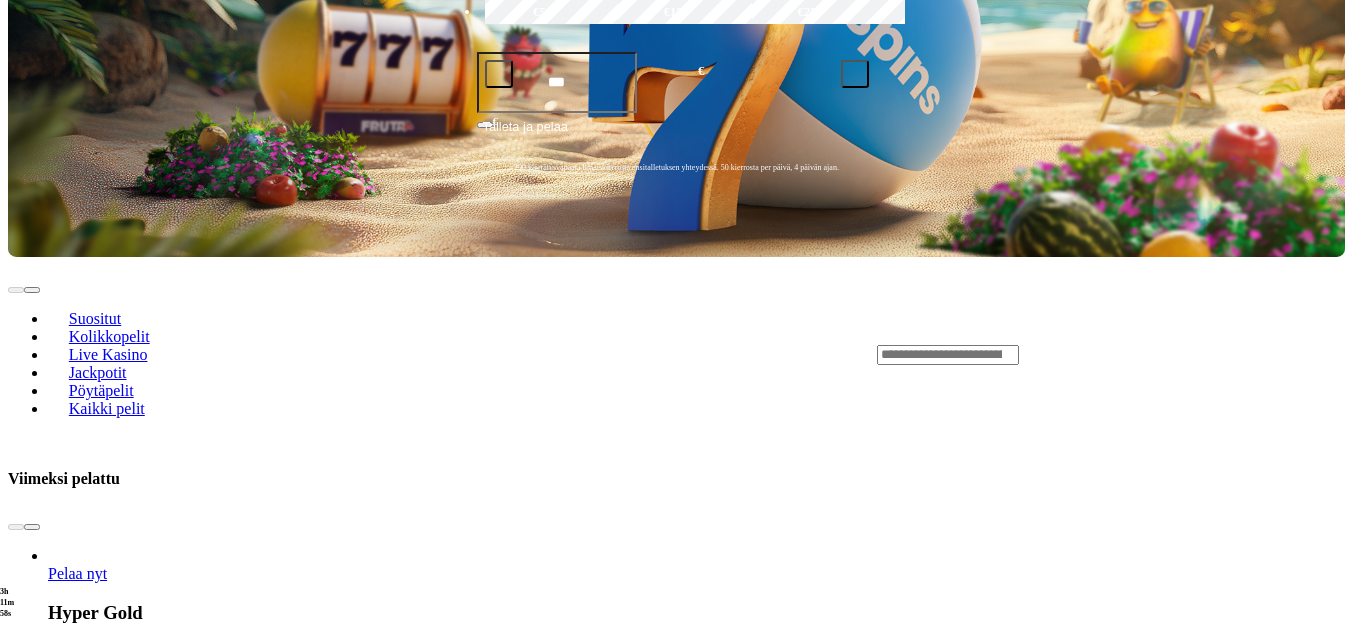 click on "Pelaa nyt" at bounding box center [77, 2022] 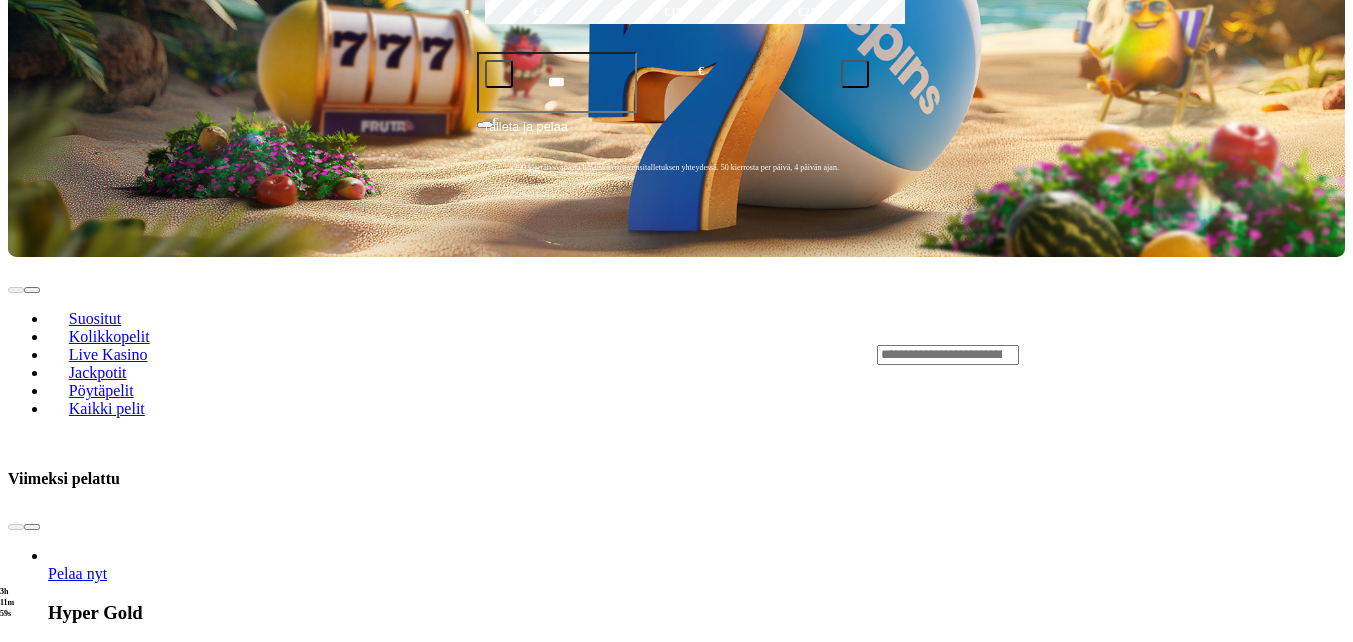 scroll, scrollTop: 0, scrollLeft: 0, axis: both 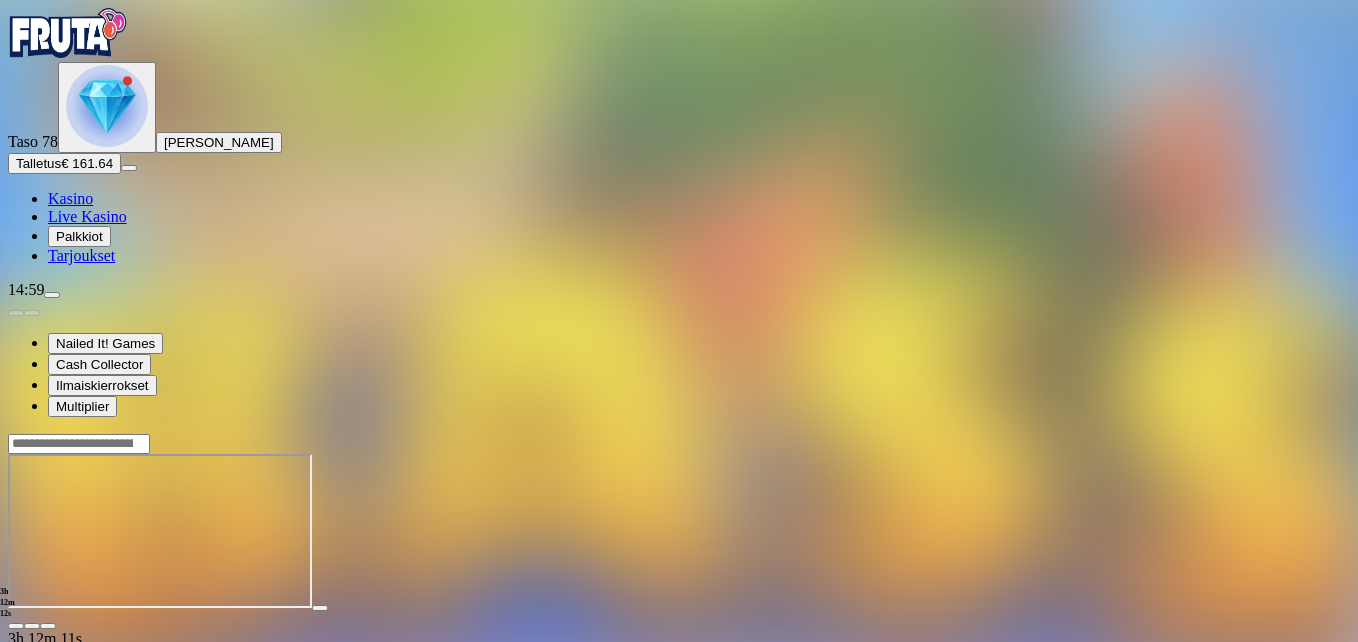 click at bounding box center (48, 626) 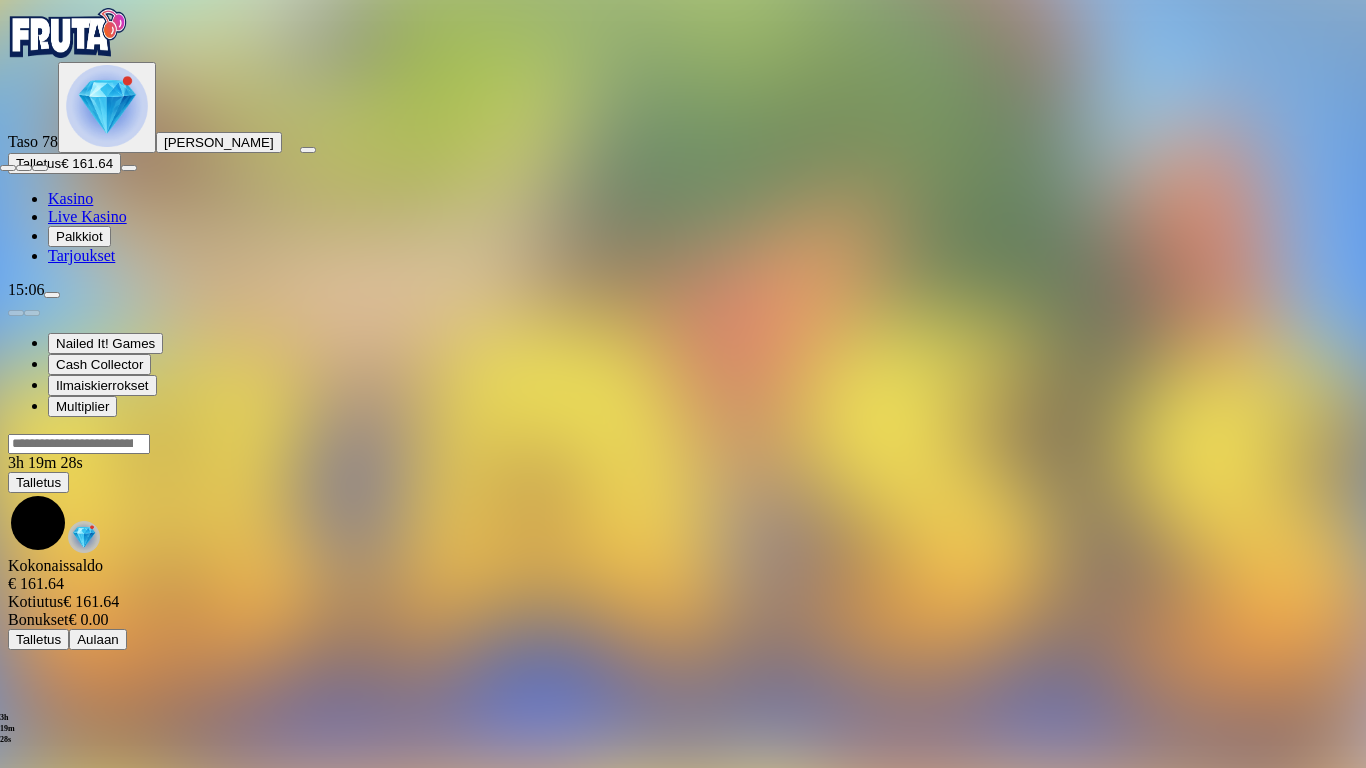 click at bounding box center [8, 168] 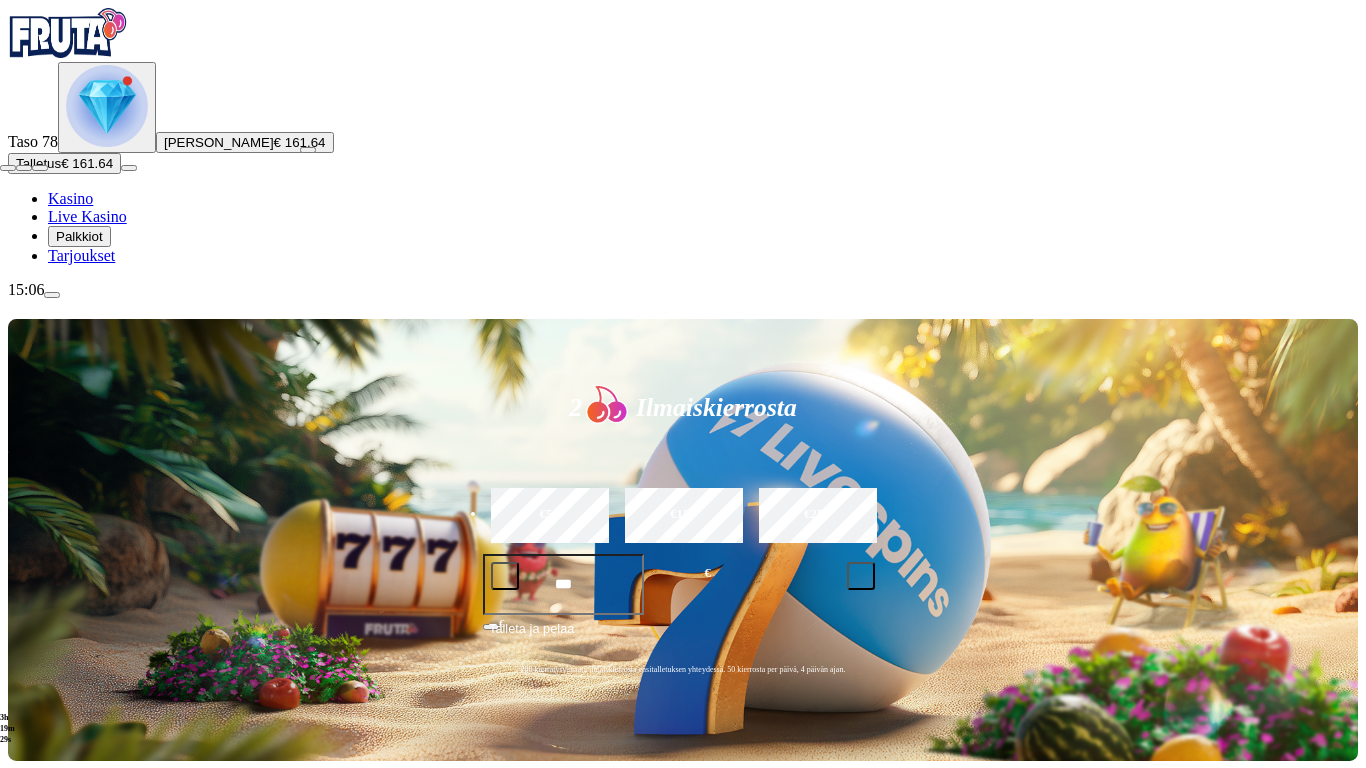 click at bounding box center [8, 168] 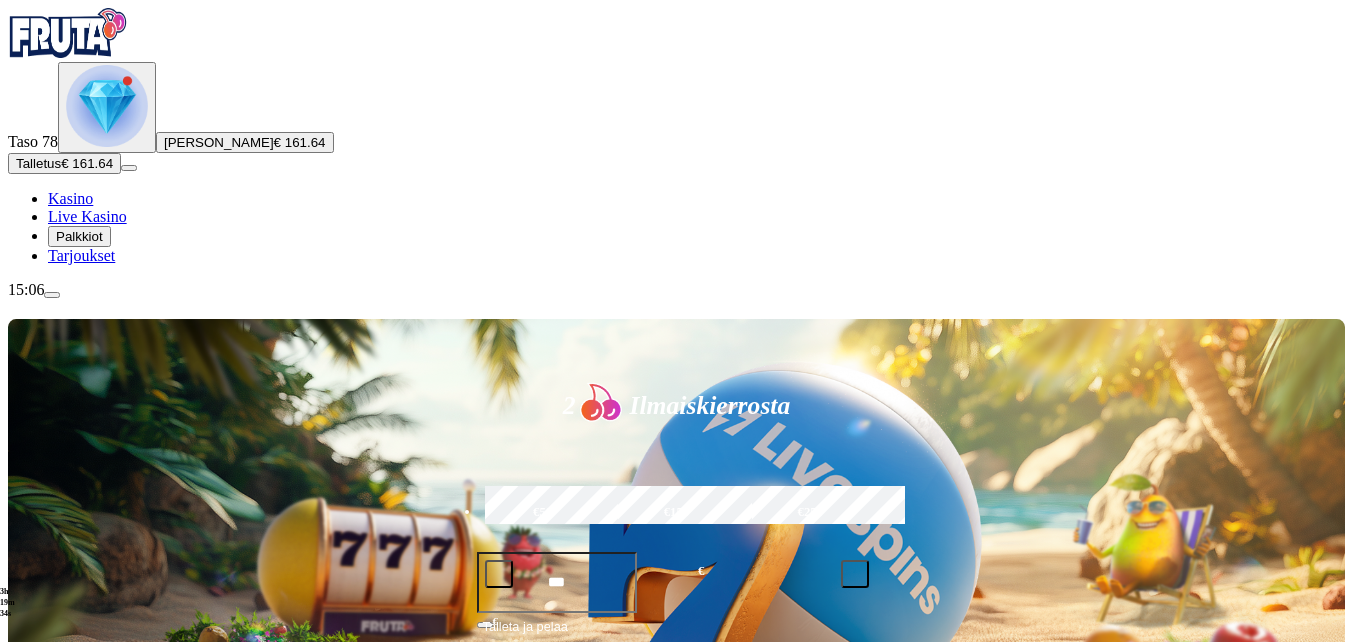 click at bounding box center (32, 1027) 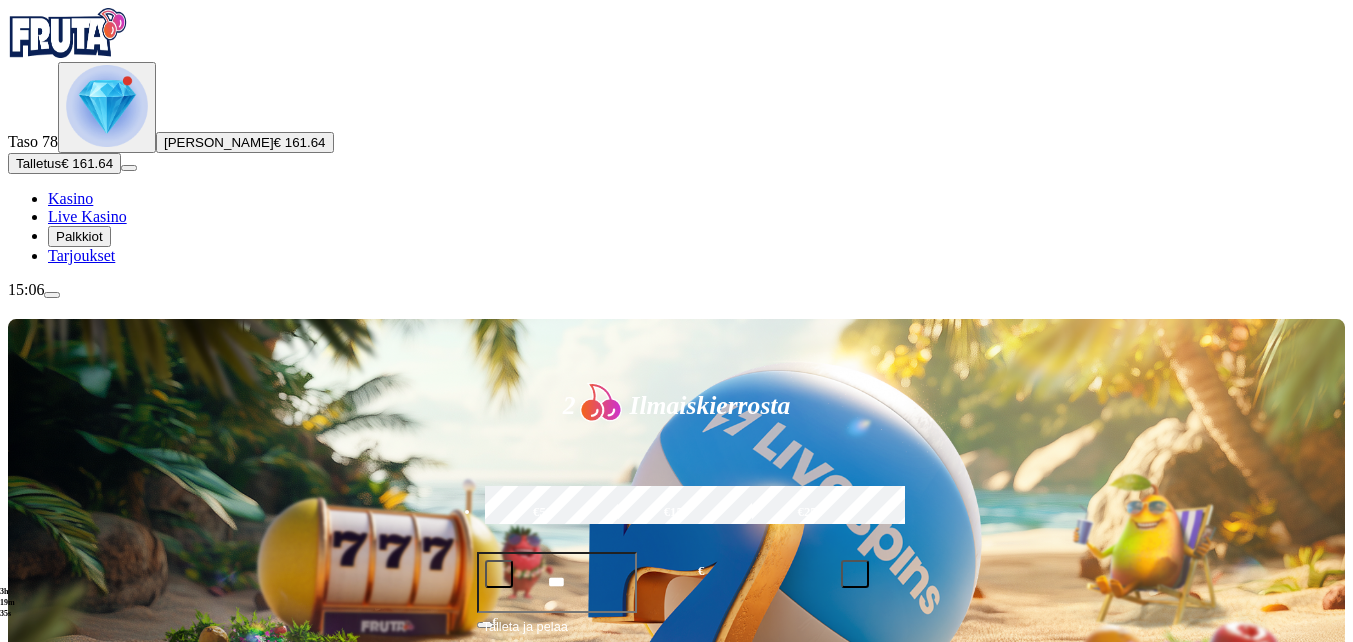 click at bounding box center (32, 1027) 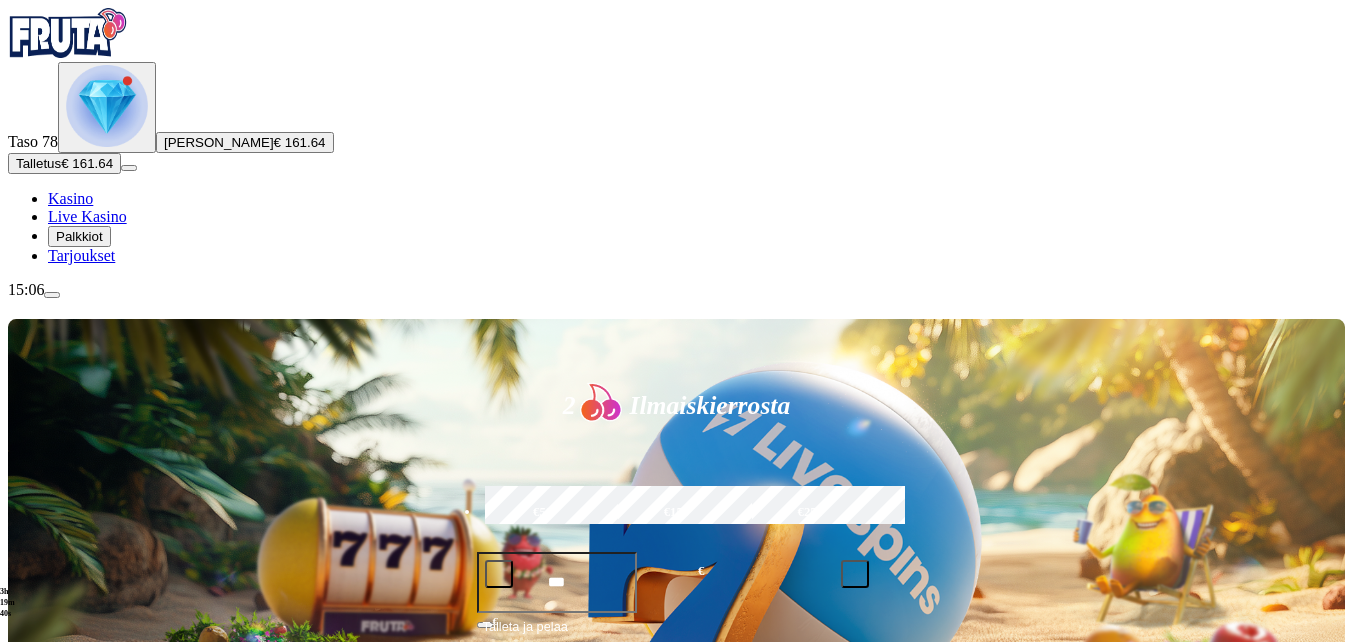 click at bounding box center (16, 1027) 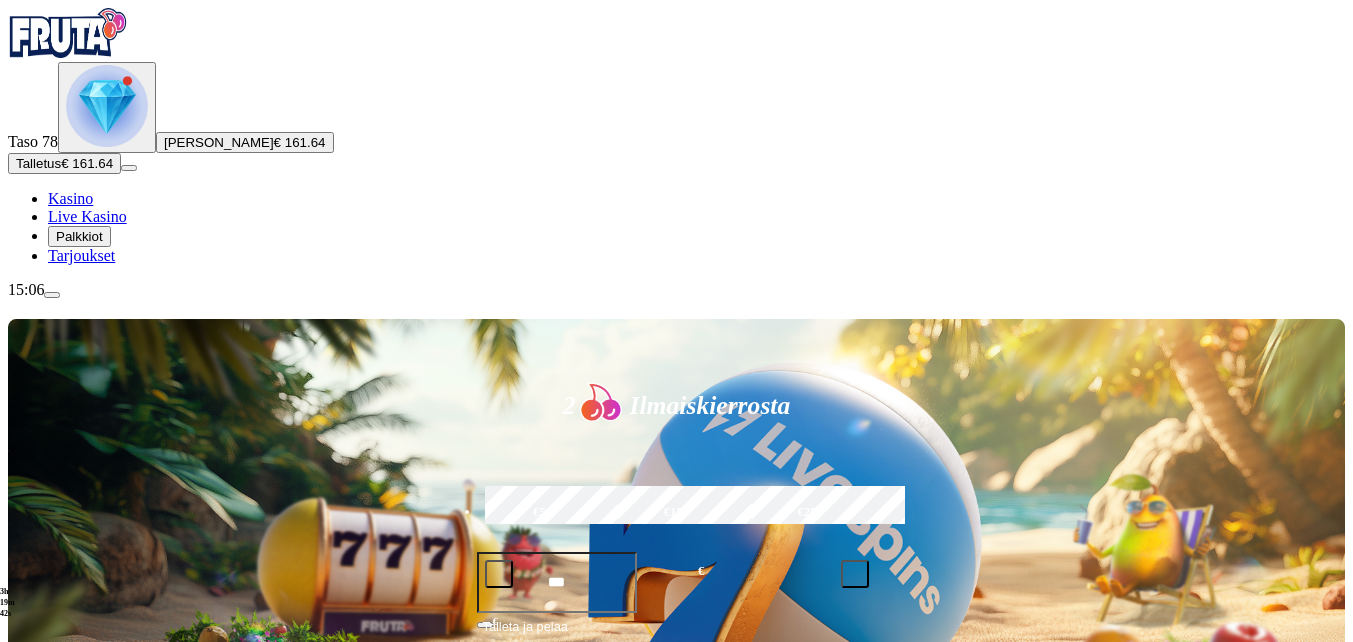 click on "Pelaa nyt" at bounding box center (-917, 1824) 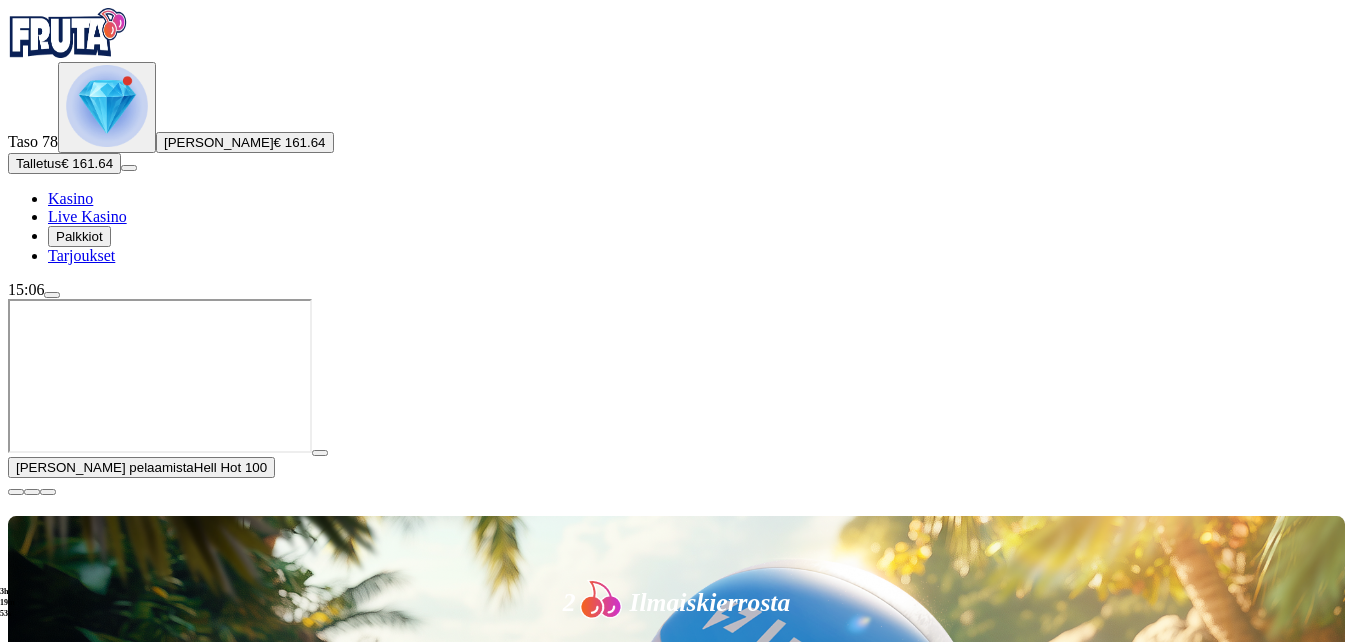 click at bounding box center (16, 492) 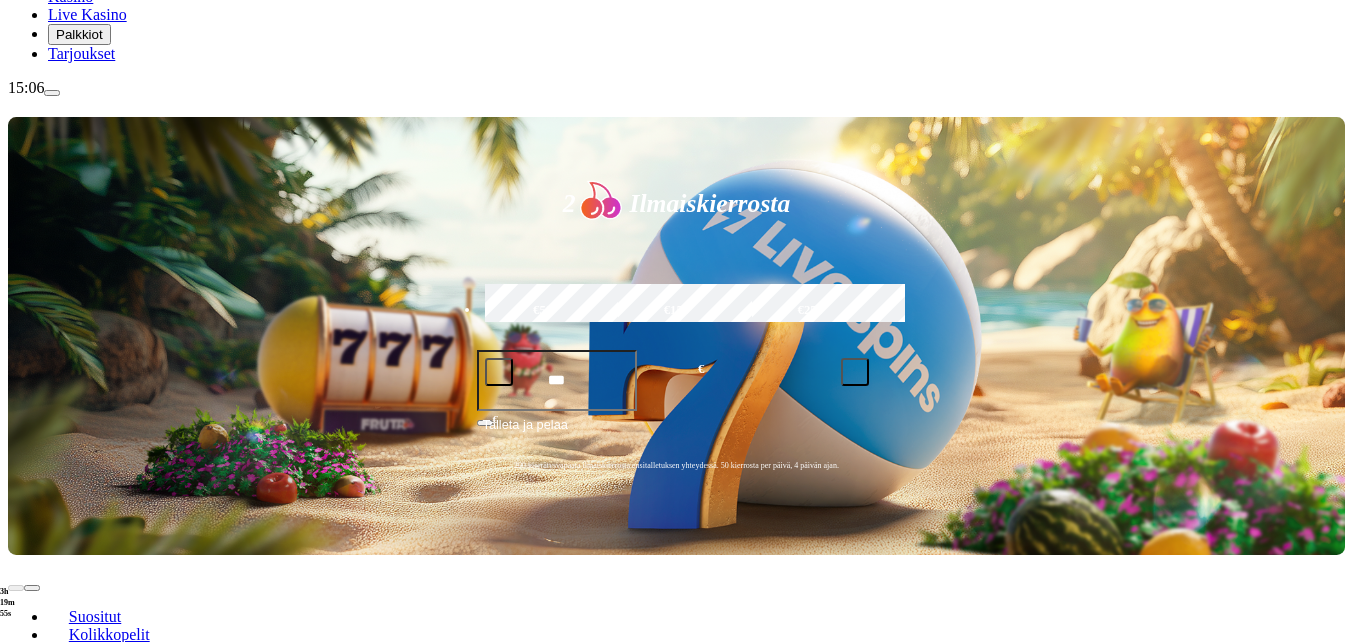scroll, scrollTop: 300, scrollLeft: 0, axis: vertical 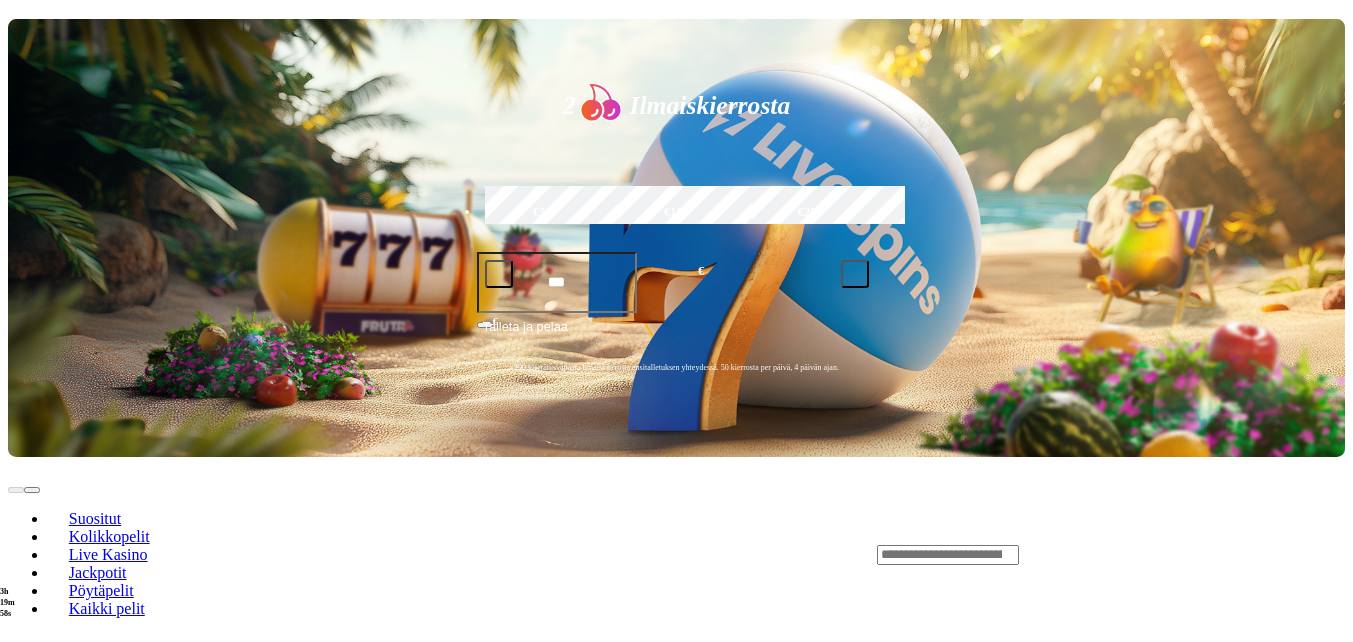 click at bounding box center [32, 727] 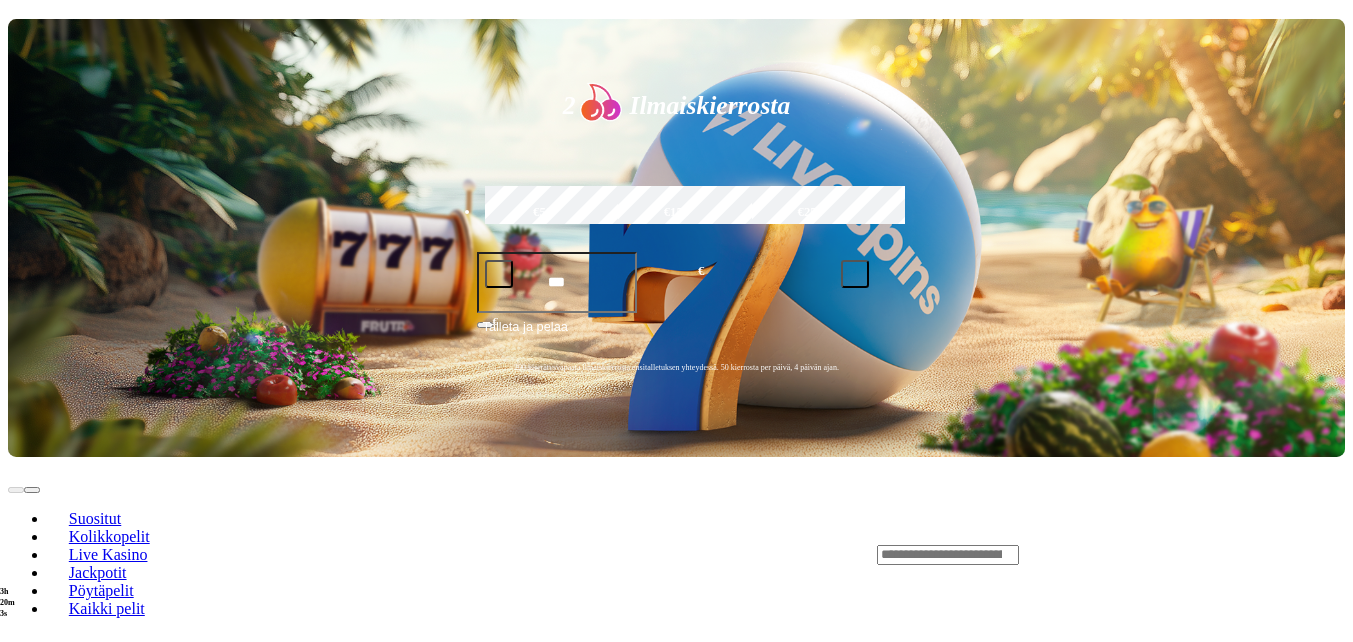 click on "Pelaa nyt" at bounding box center [-752, 1637] 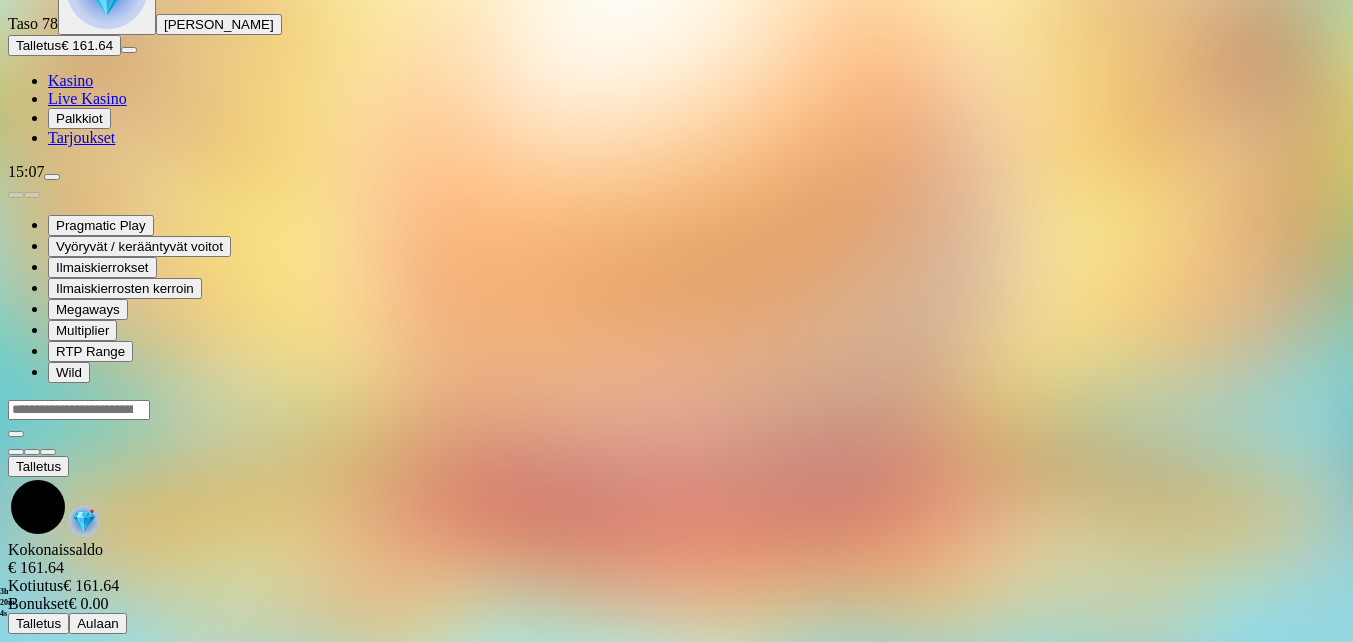 scroll, scrollTop: 0, scrollLeft: 0, axis: both 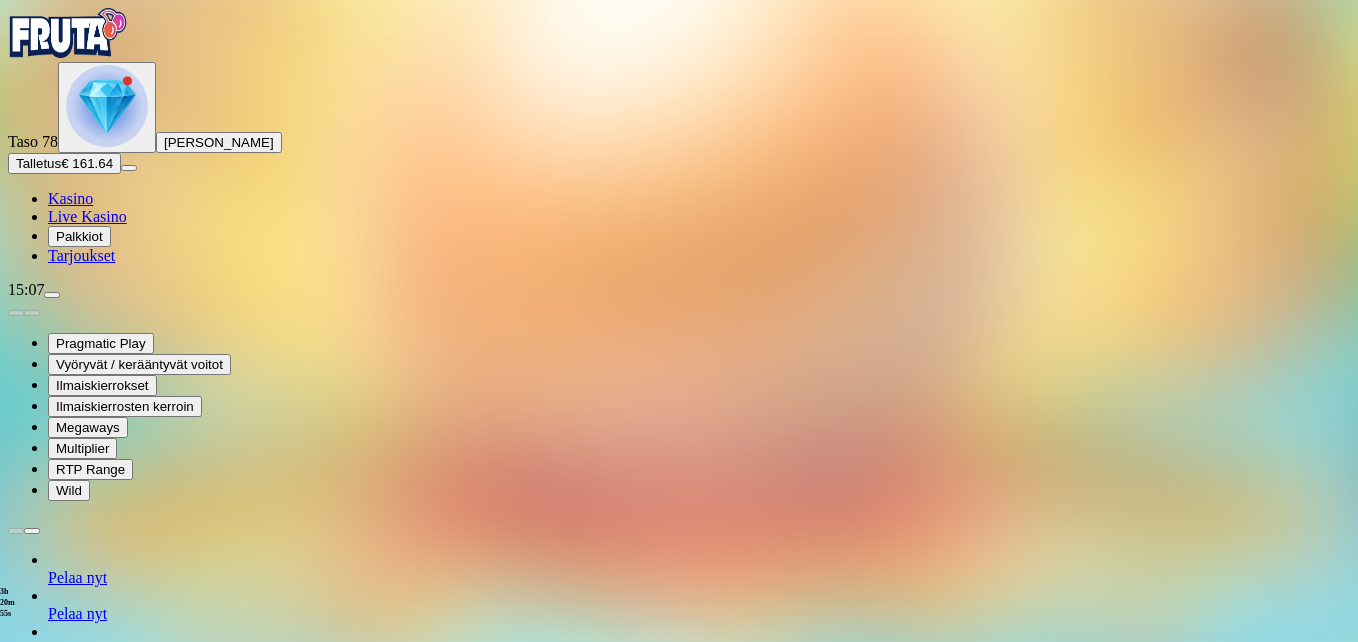 click at bounding box center (48, 1300) 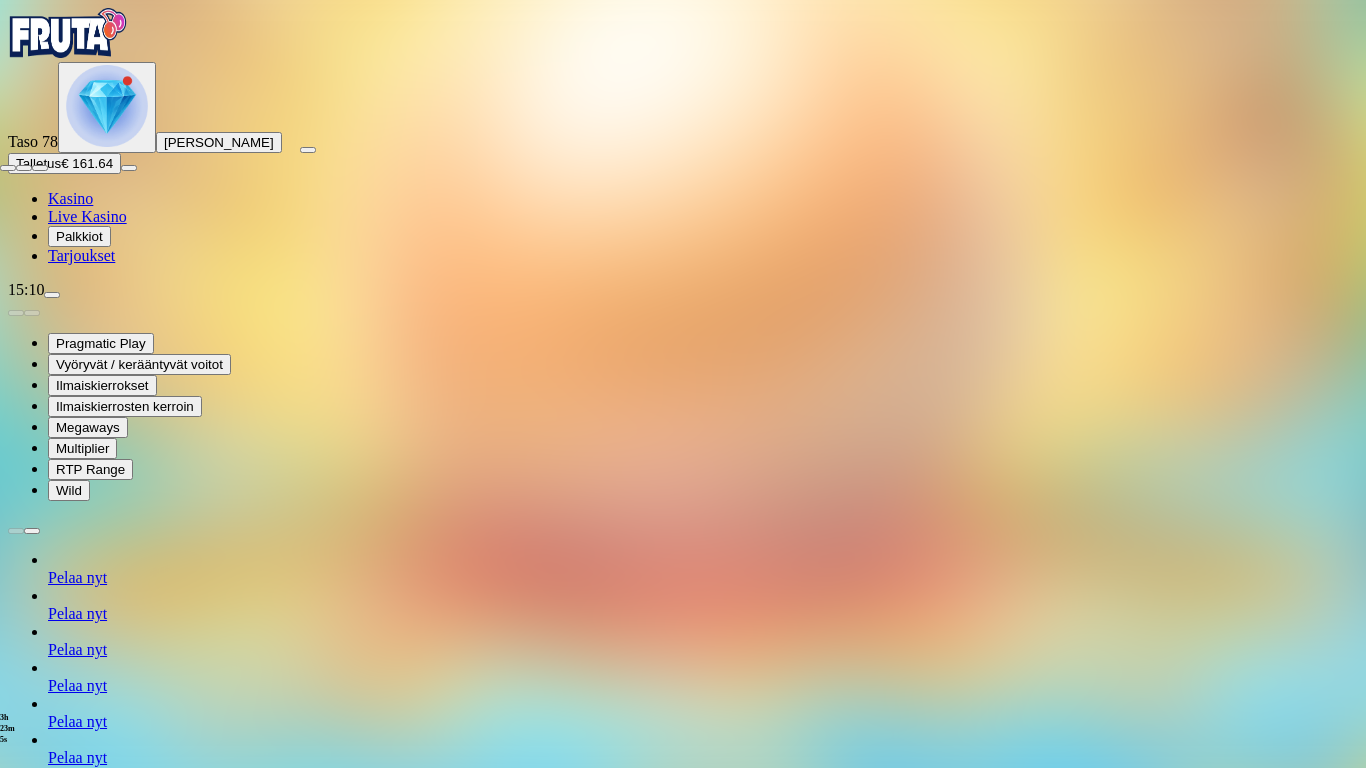 click at bounding box center [8, 168] 